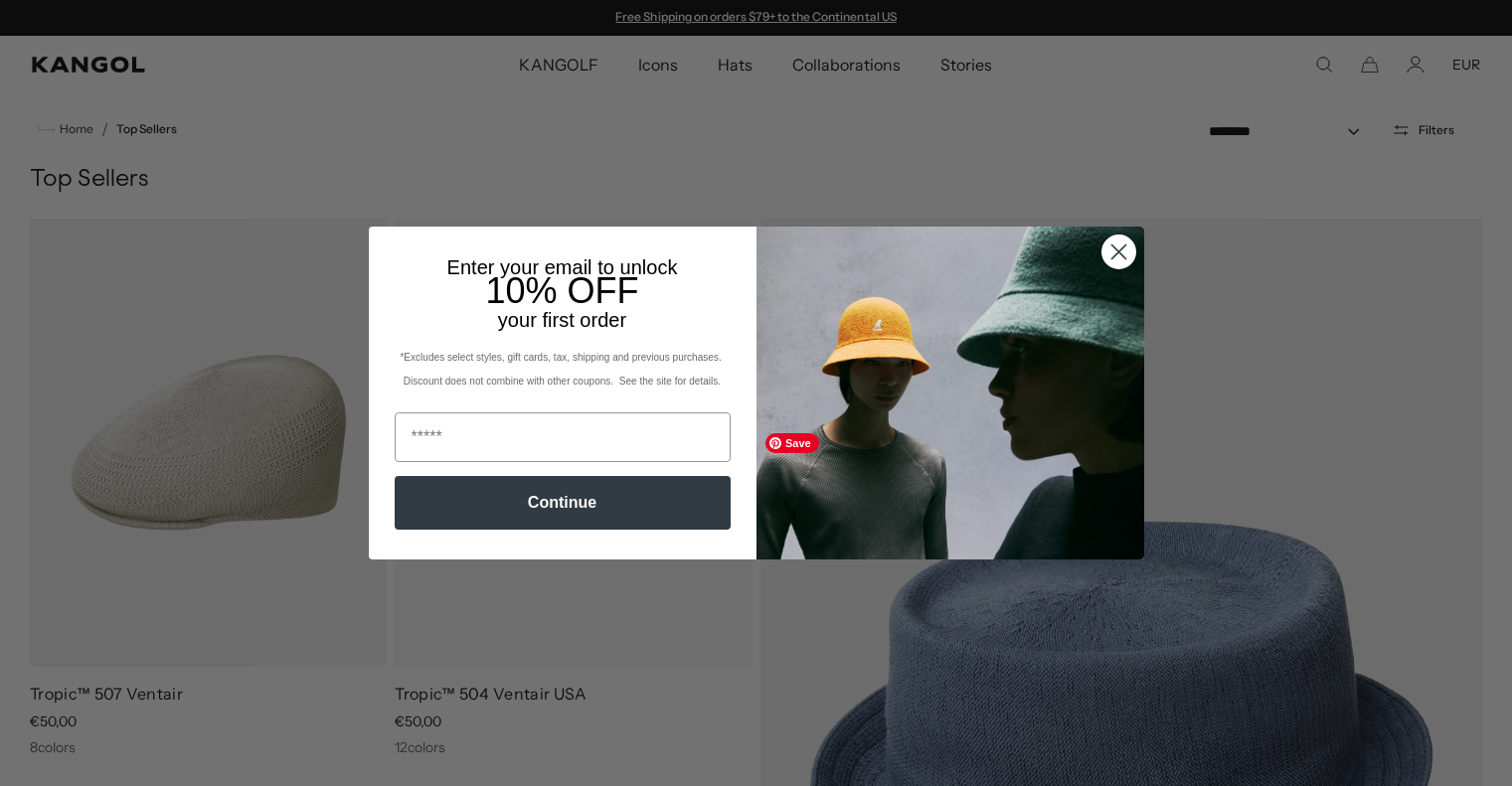 scroll, scrollTop: 199, scrollLeft: 0, axis: vertical 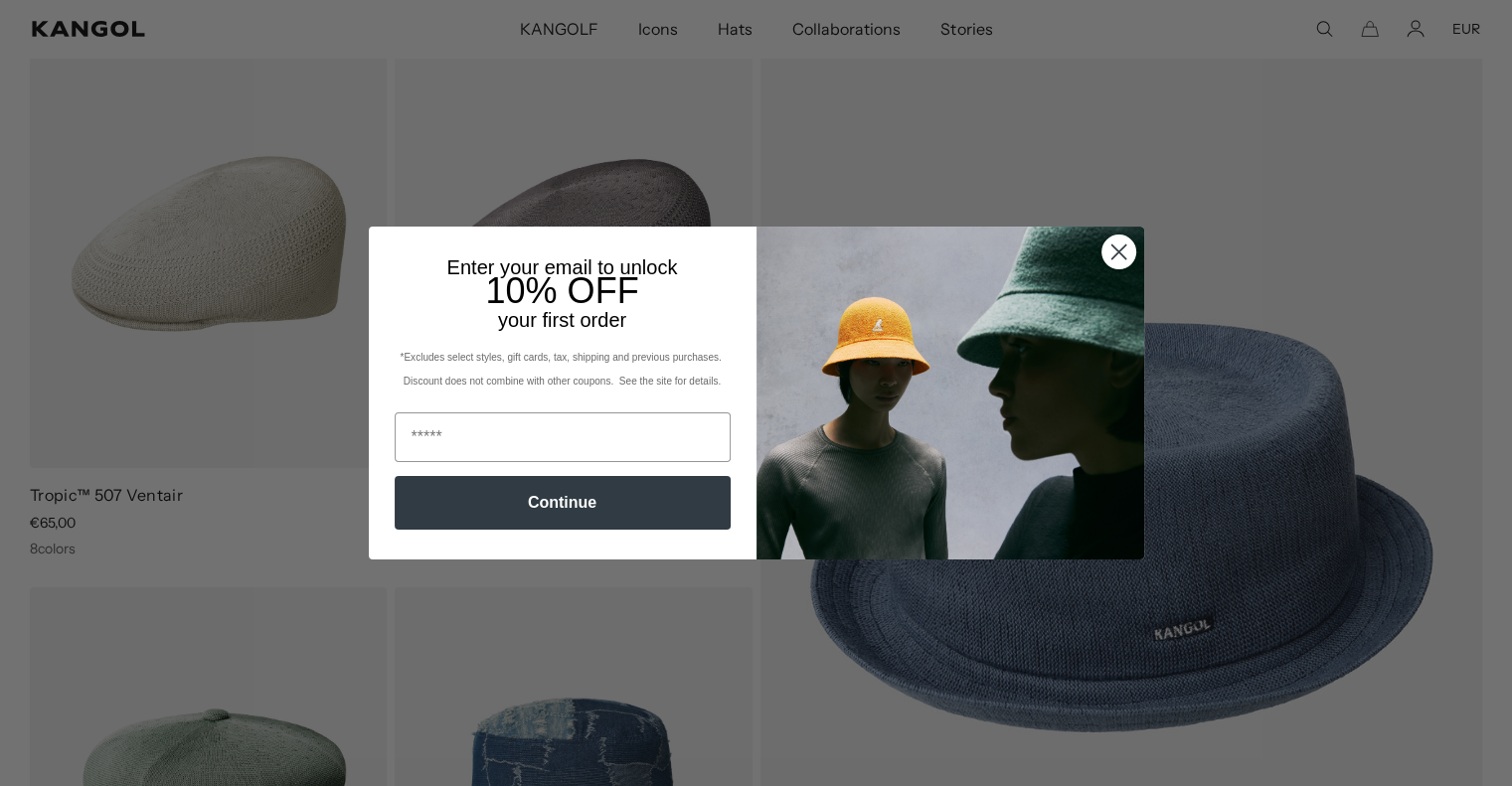 click 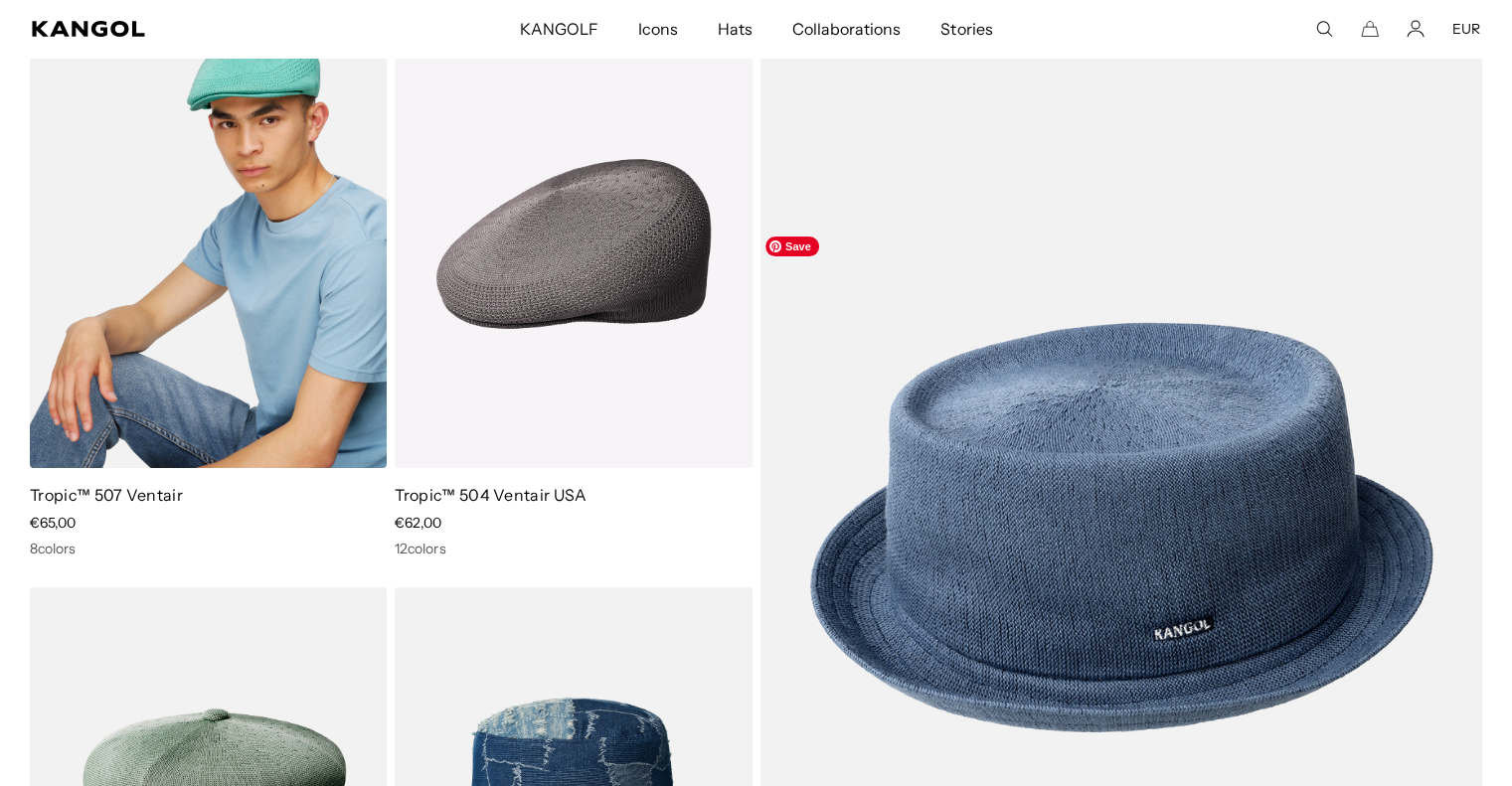 scroll, scrollTop: 0, scrollLeft: 0, axis: both 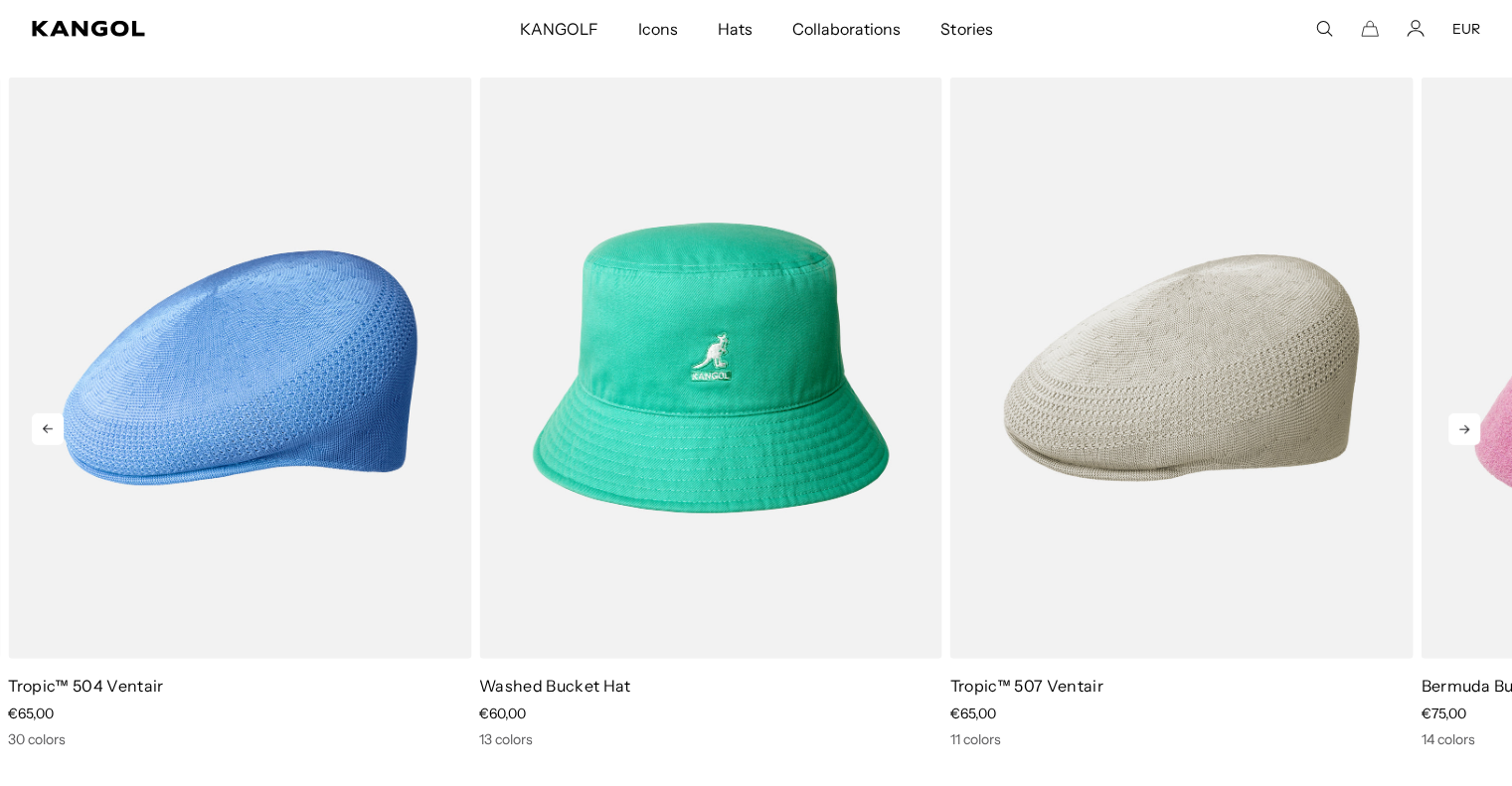 click 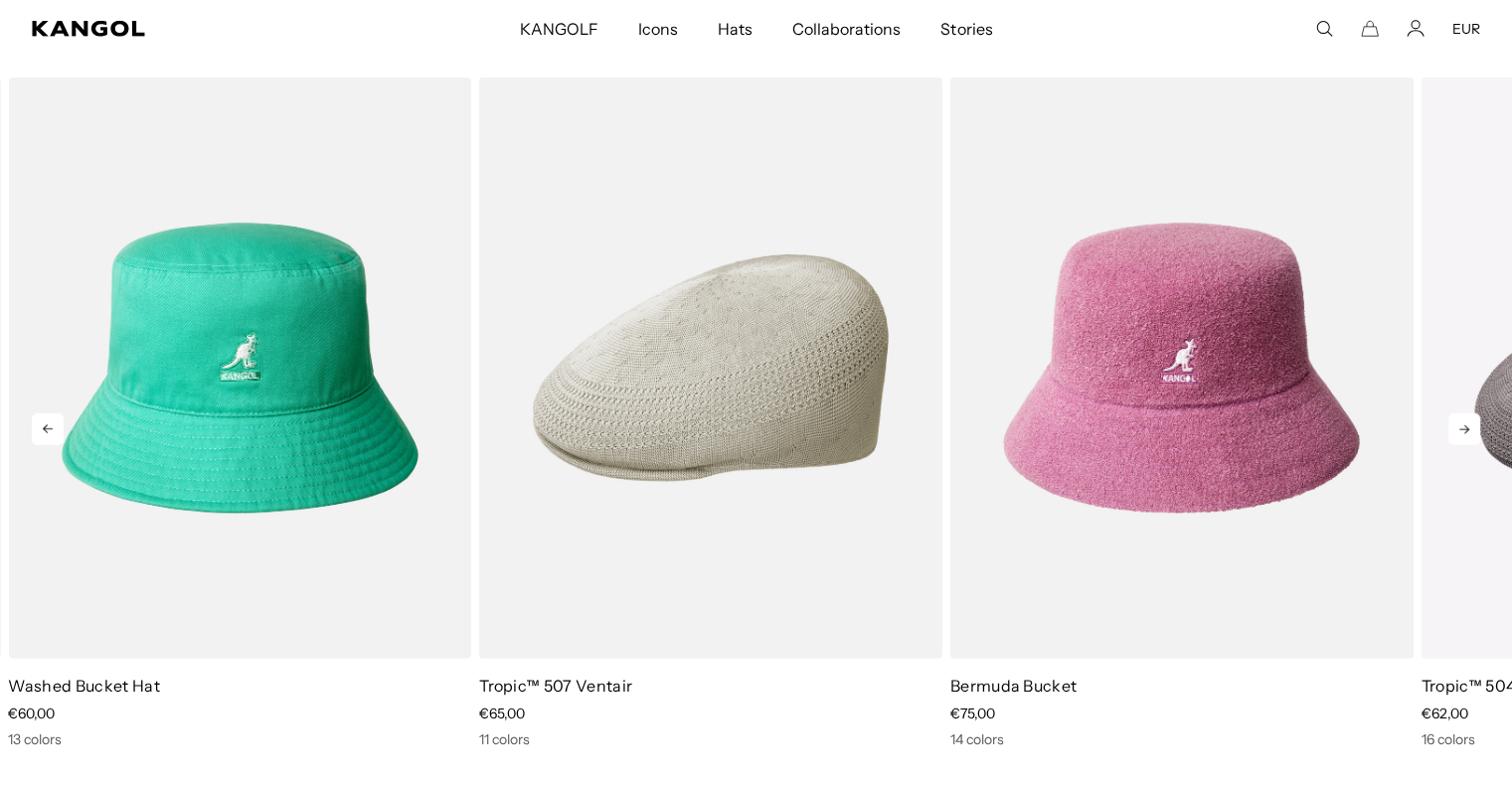 click 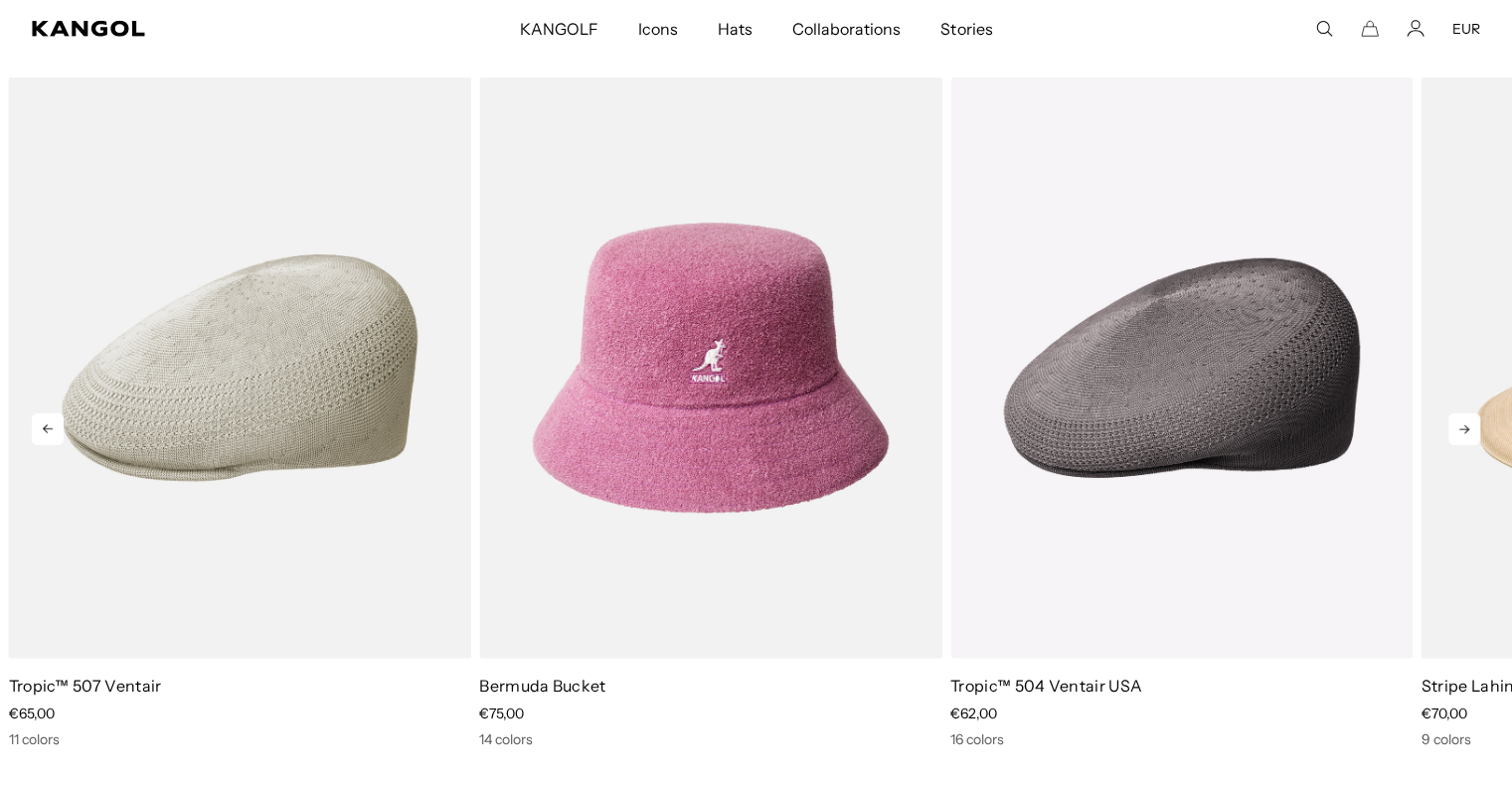 click 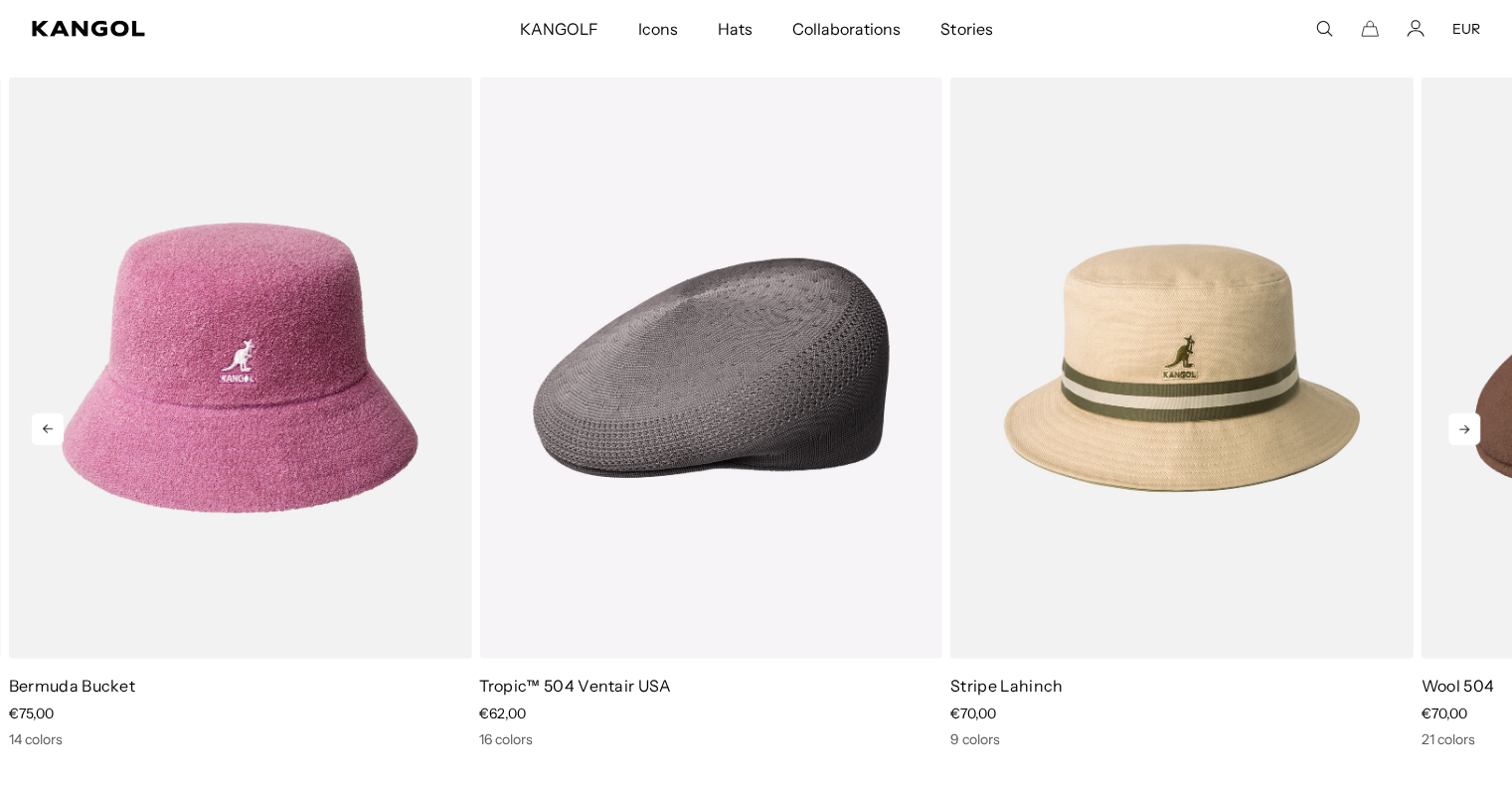 click 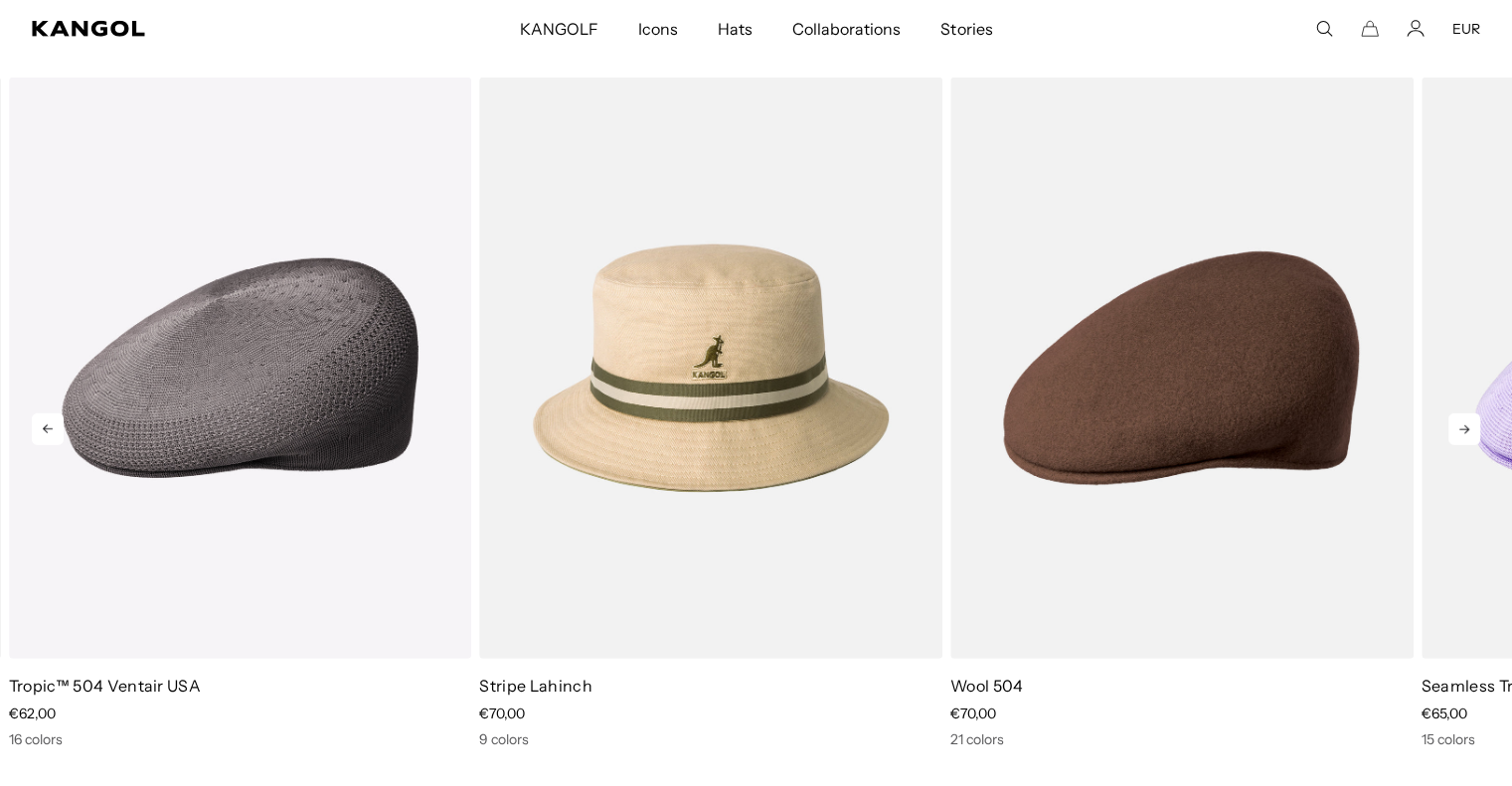 click 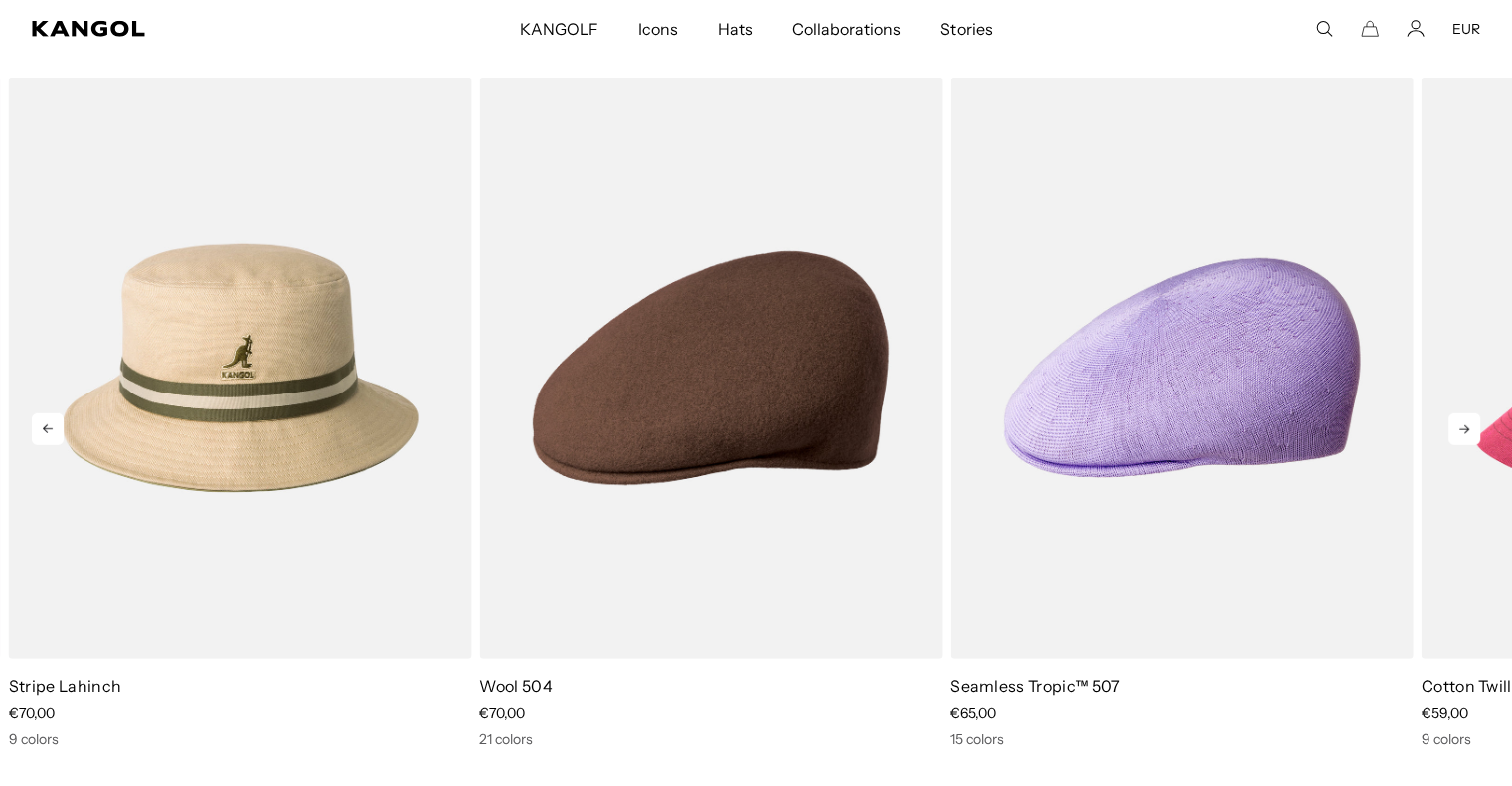 click 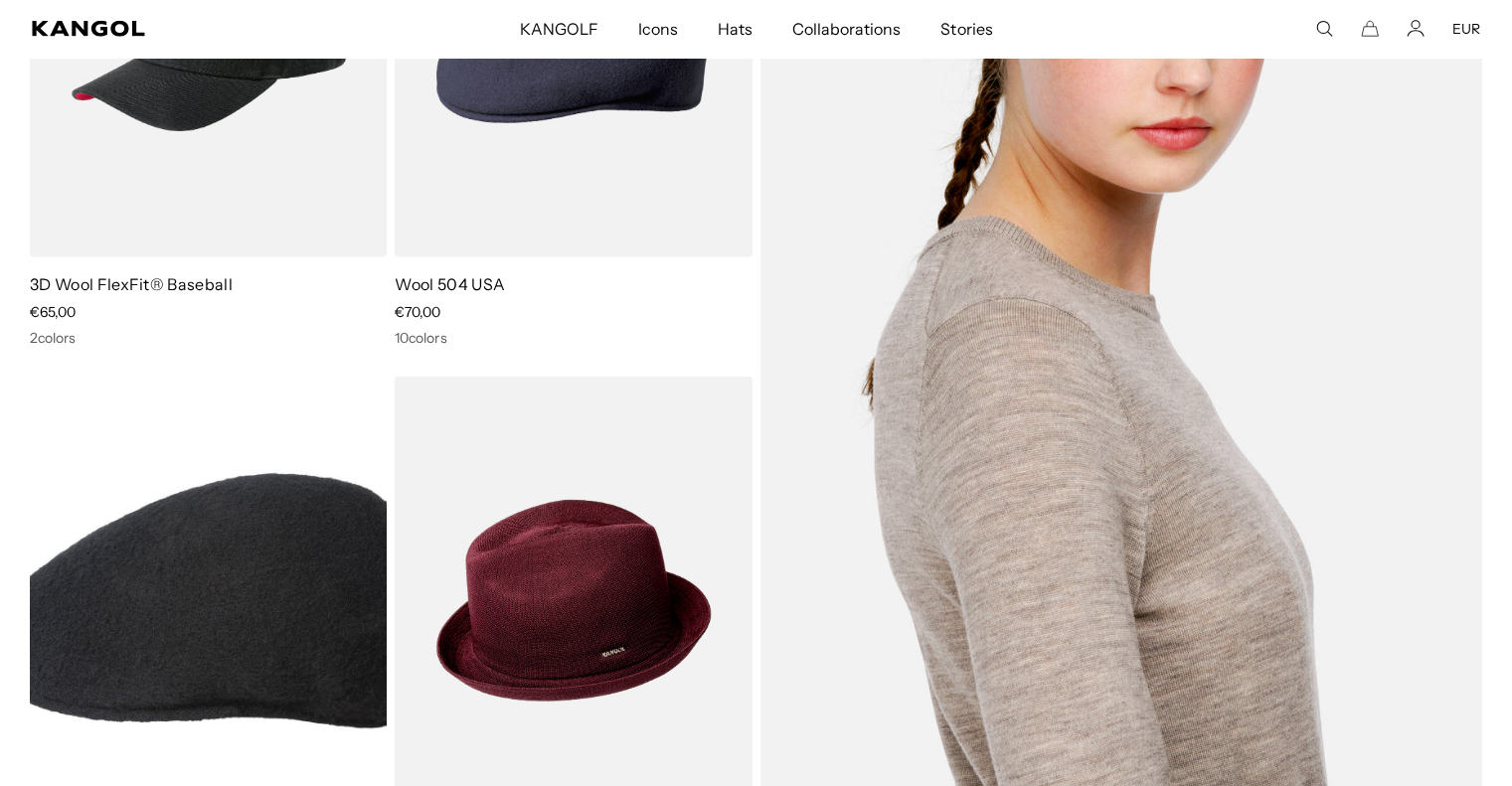 drag, startPoint x: 860, startPoint y: 200, endPoint x: 1308, endPoint y: 226, distance: 448.7538 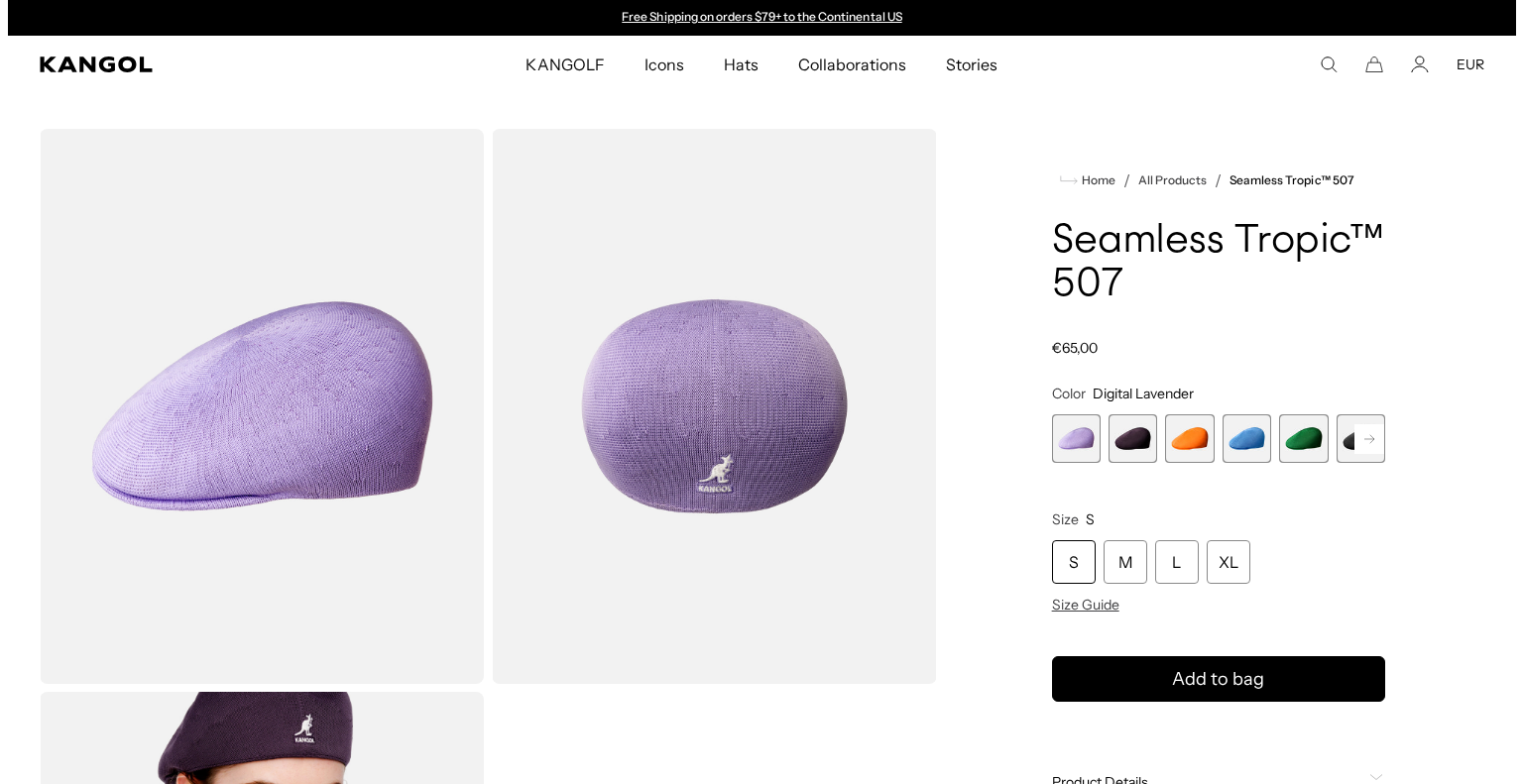 scroll, scrollTop: 0, scrollLeft: 0, axis: both 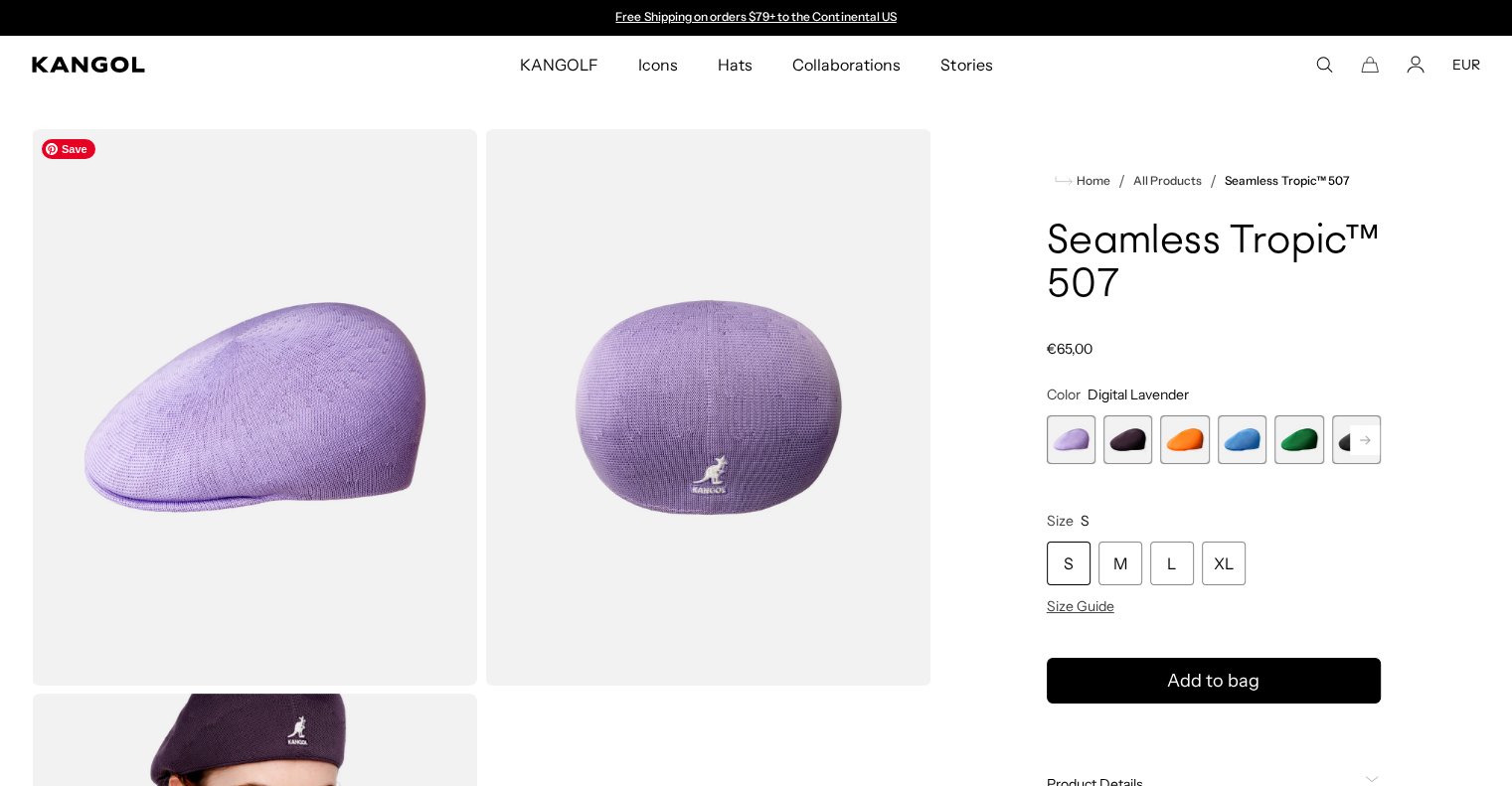 click at bounding box center (254, 407) 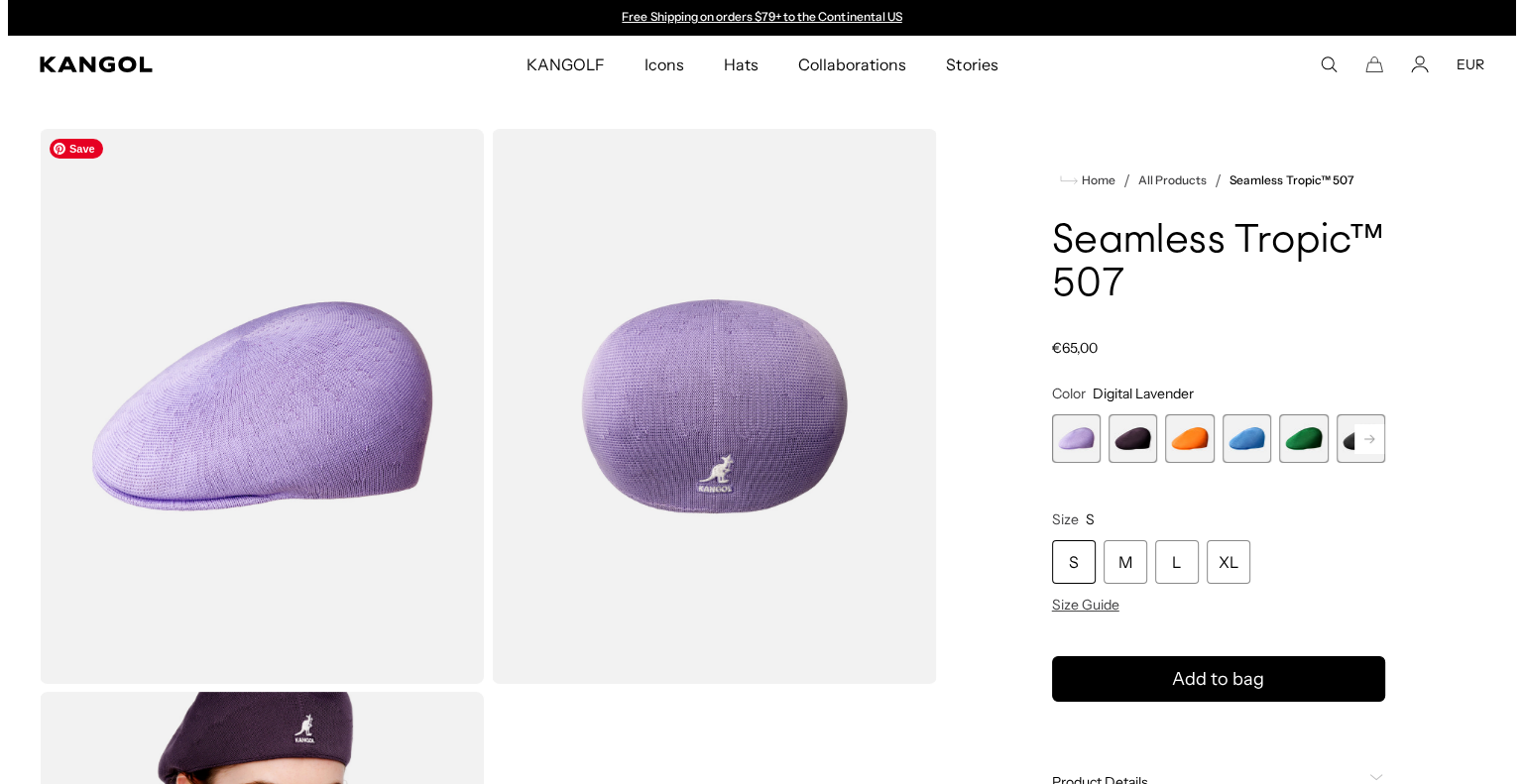 scroll, scrollTop: 0, scrollLeft: 0, axis: both 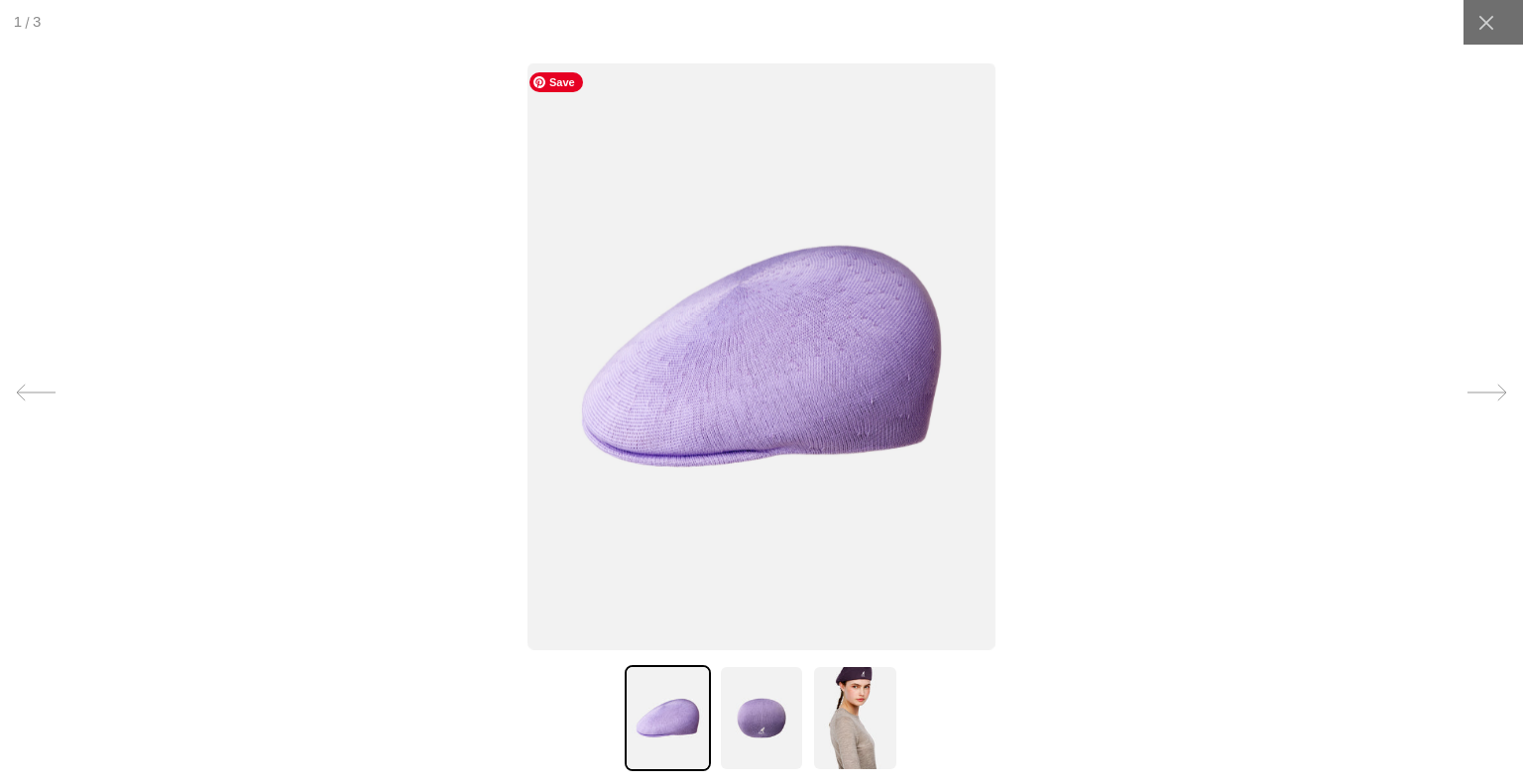 click at bounding box center [762, 356] 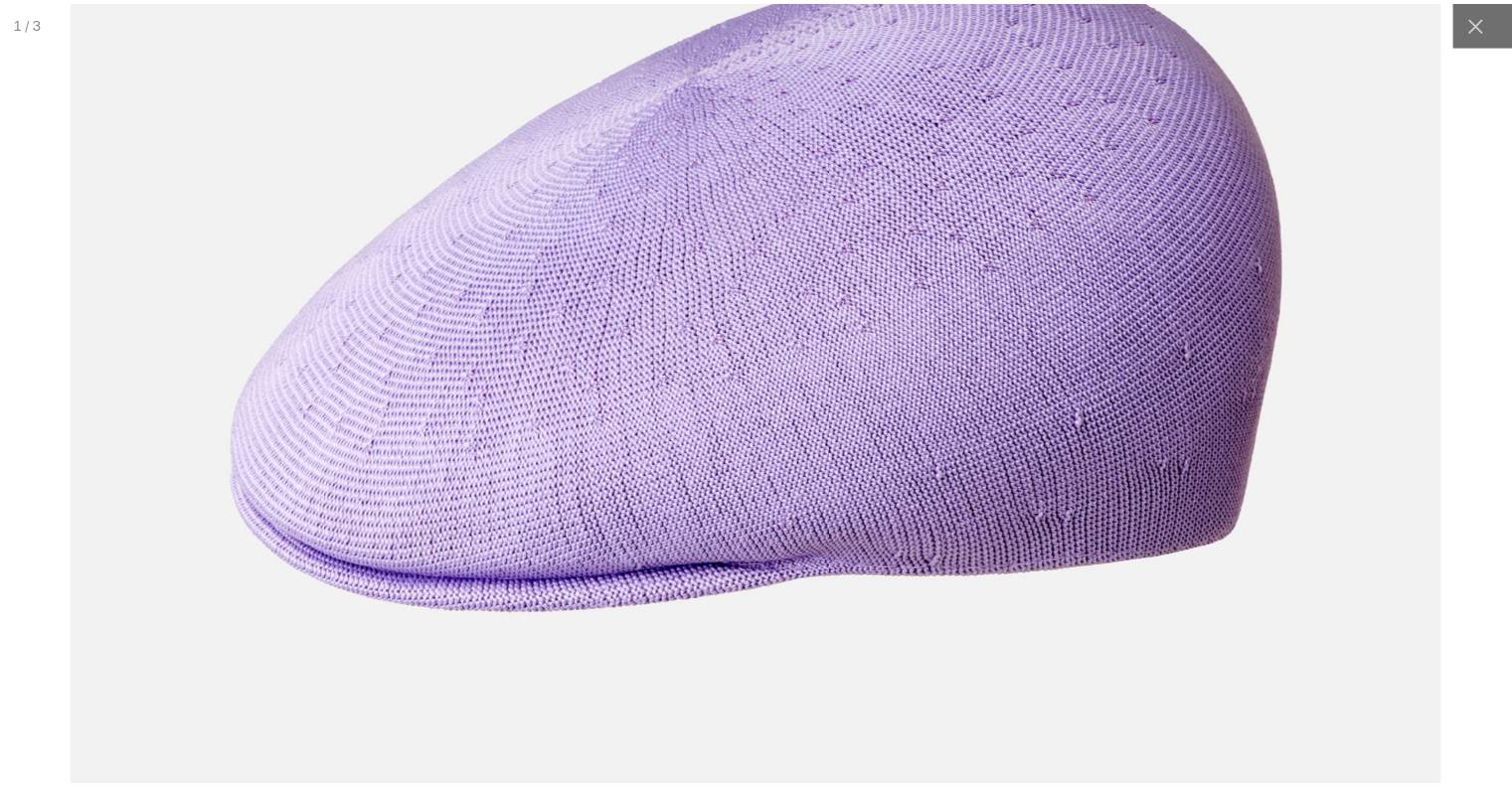 scroll, scrollTop: 0, scrollLeft: 0, axis: both 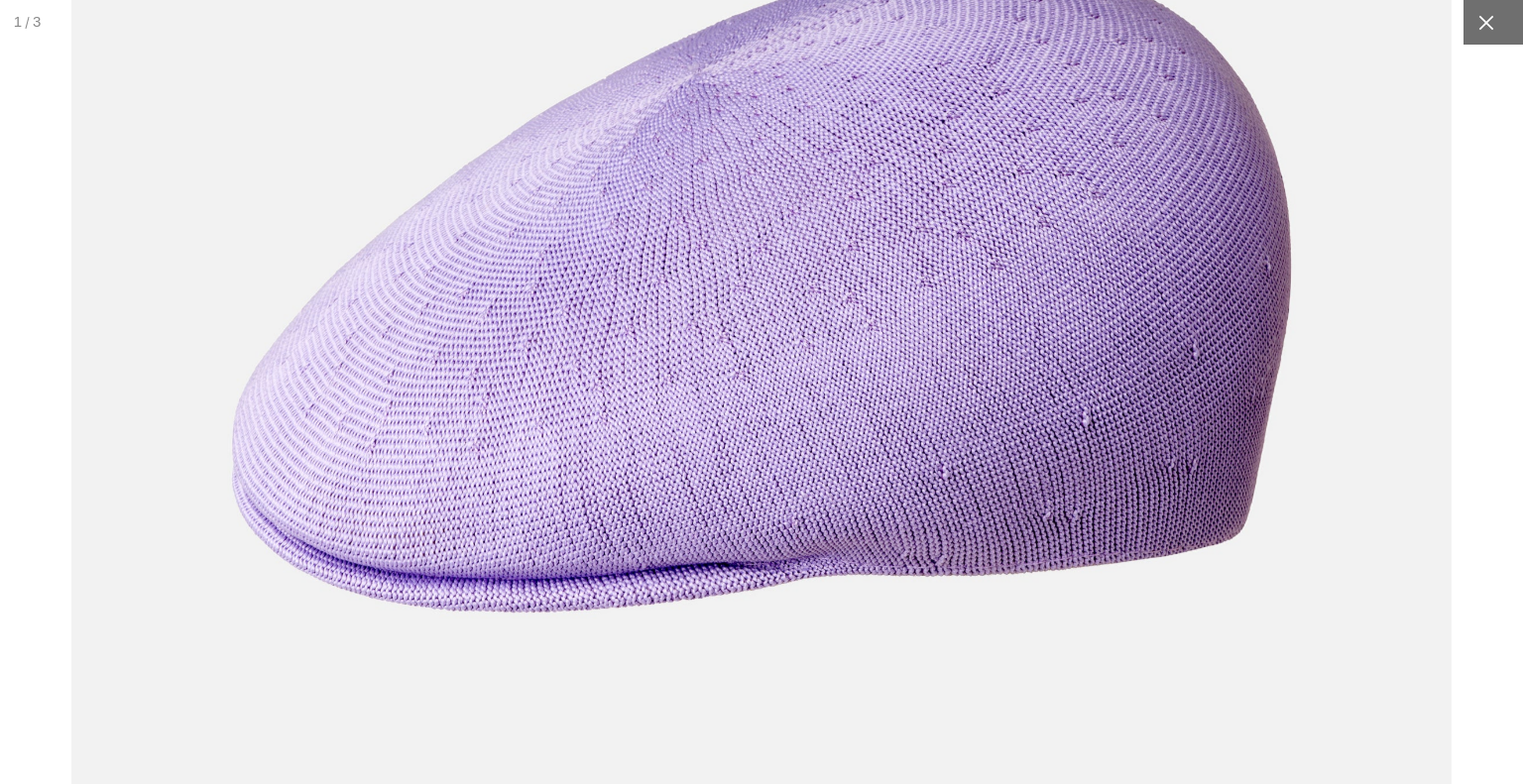 click 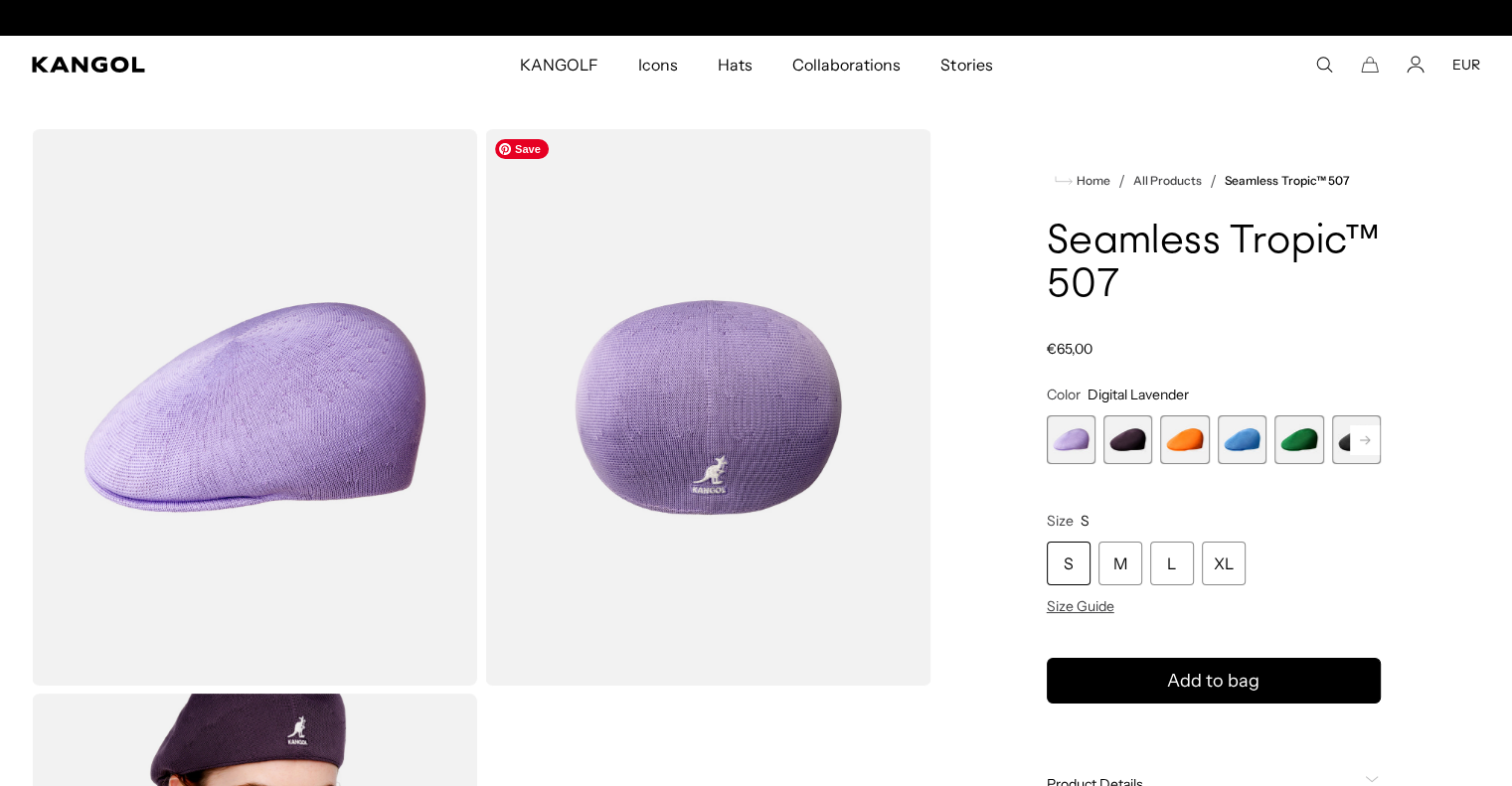 scroll, scrollTop: 0, scrollLeft: 410, axis: horizontal 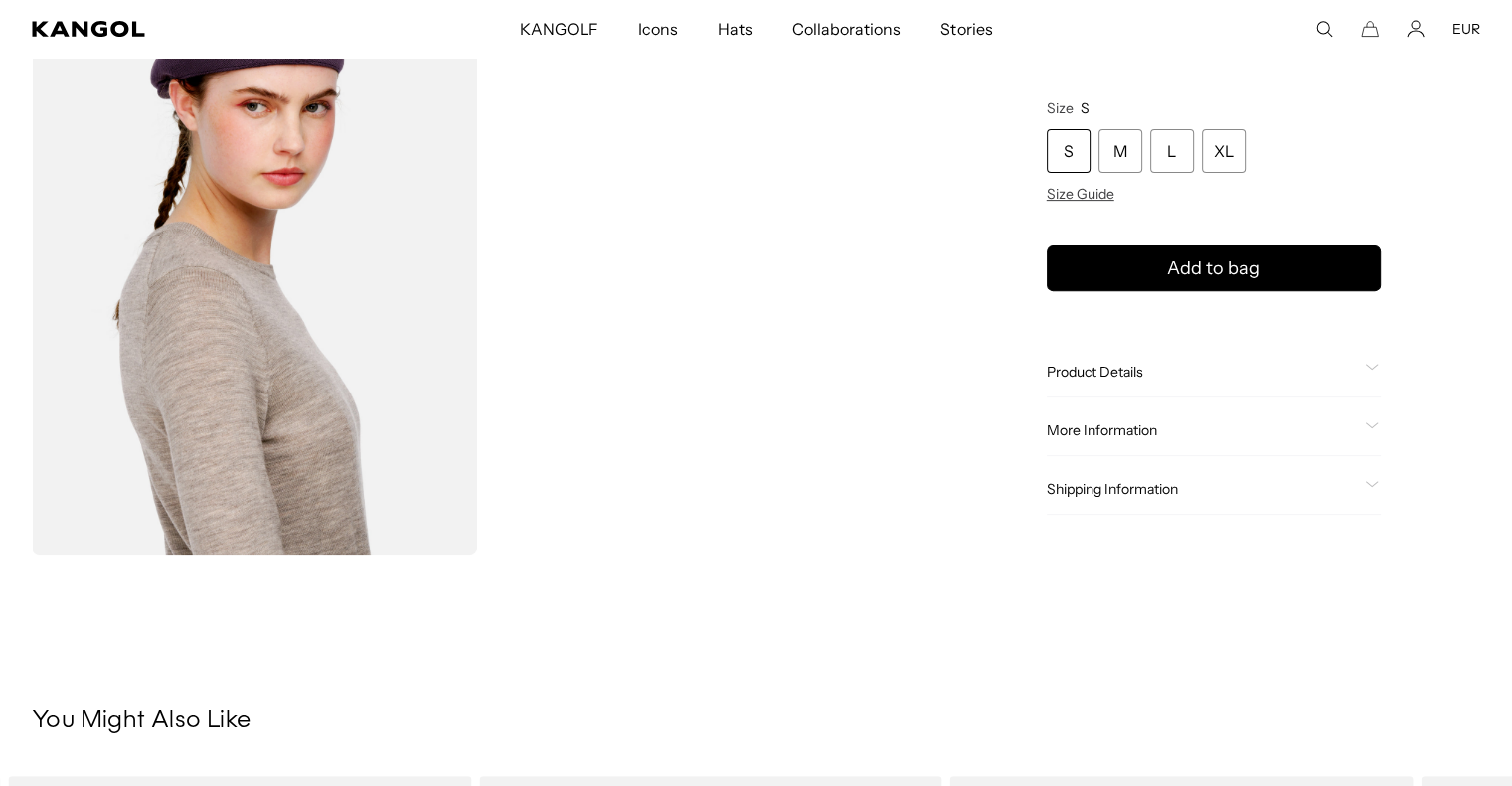 click on "Product Details" 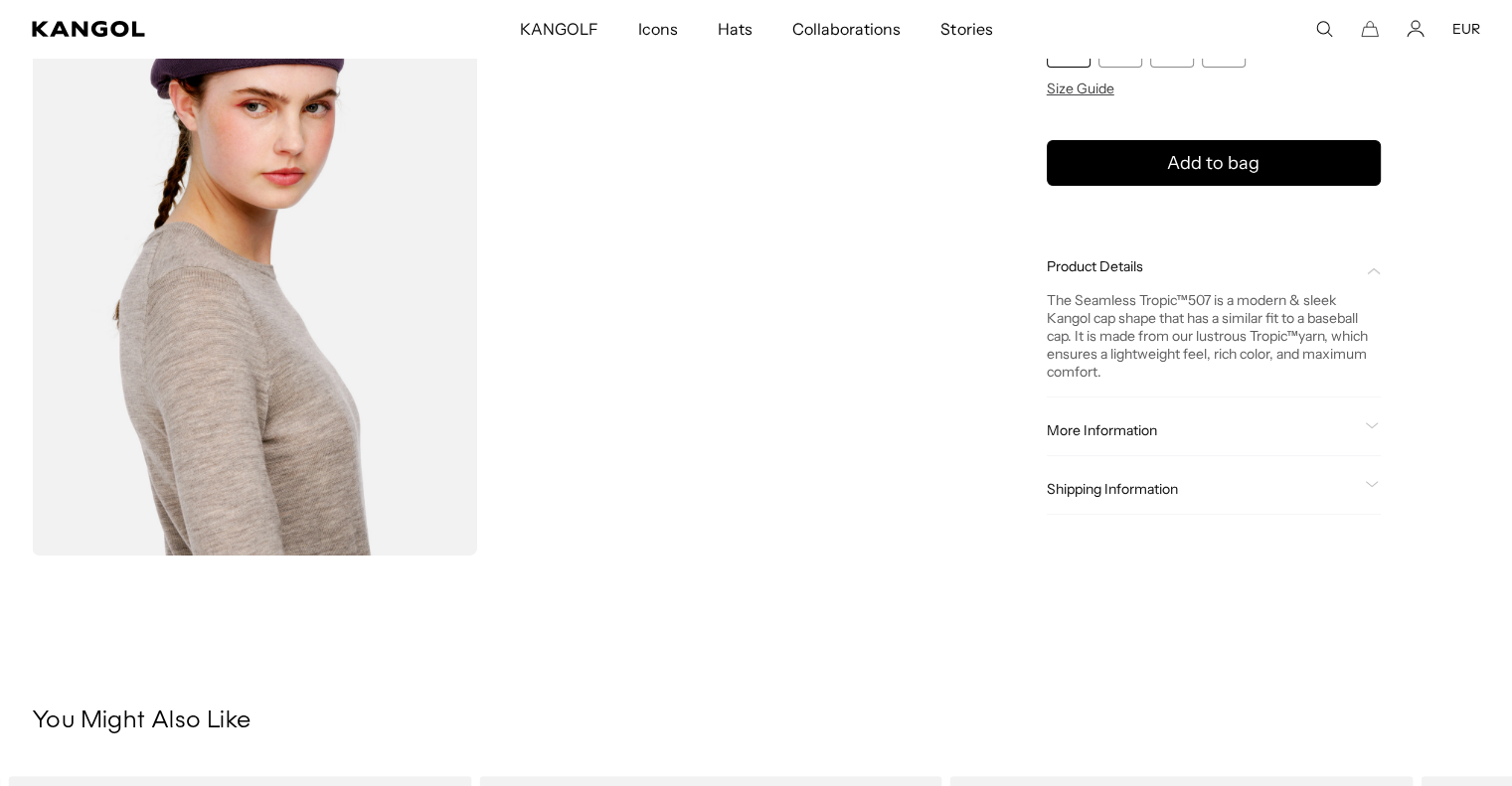scroll, scrollTop: 0, scrollLeft: 0, axis: both 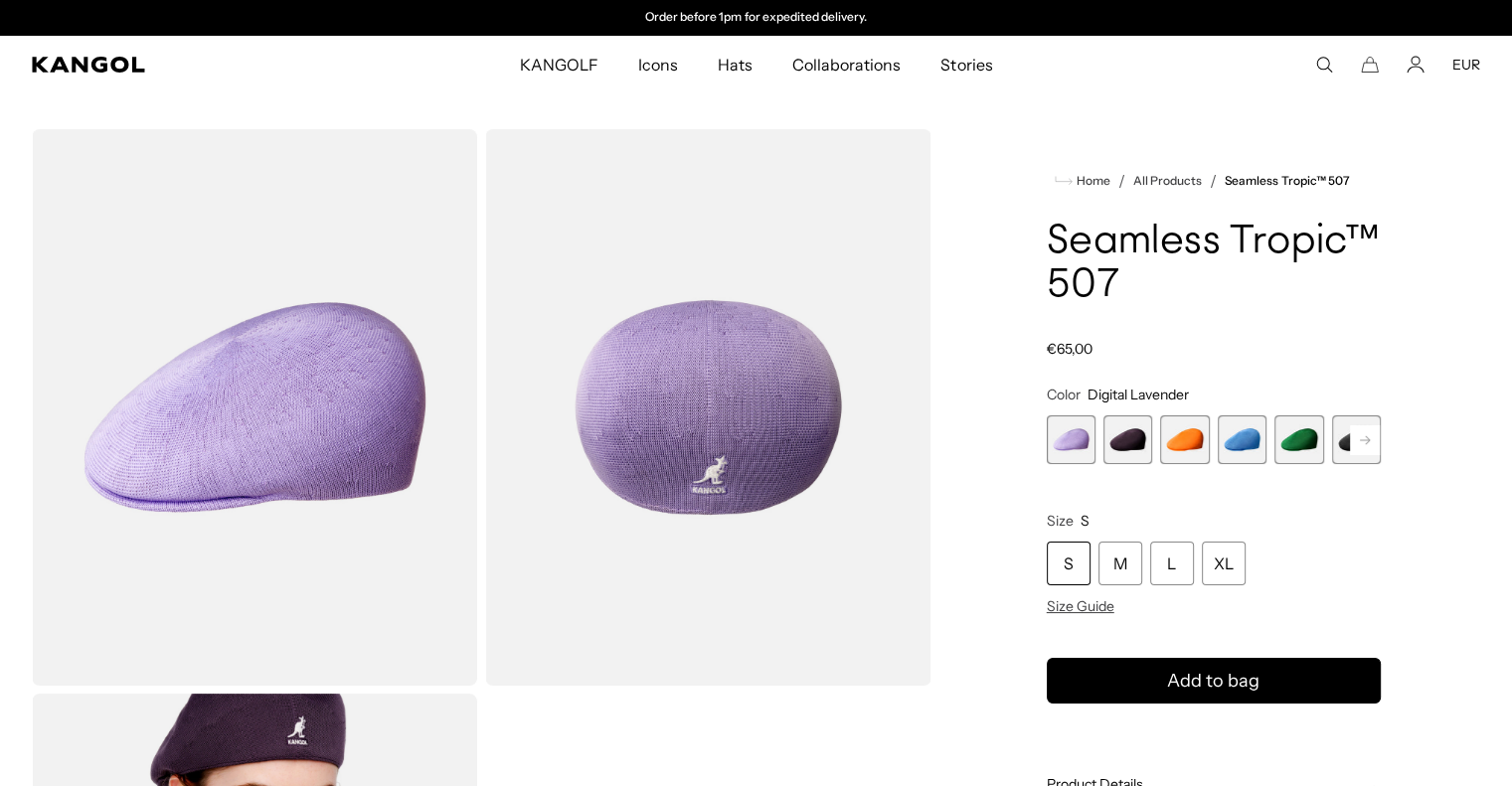 click at bounding box center [1127, 439] 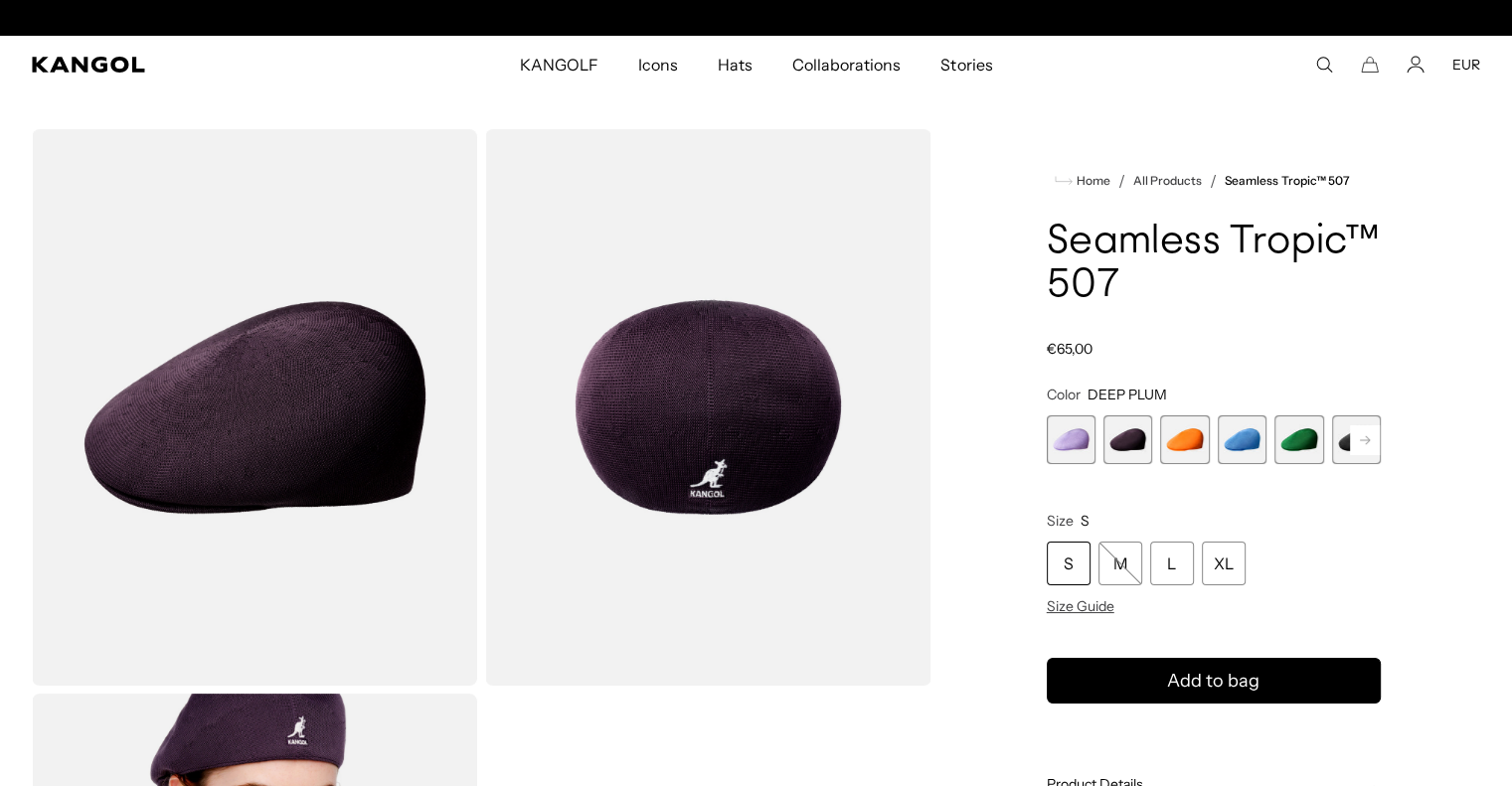 scroll, scrollTop: 0, scrollLeft: 0, axis: both 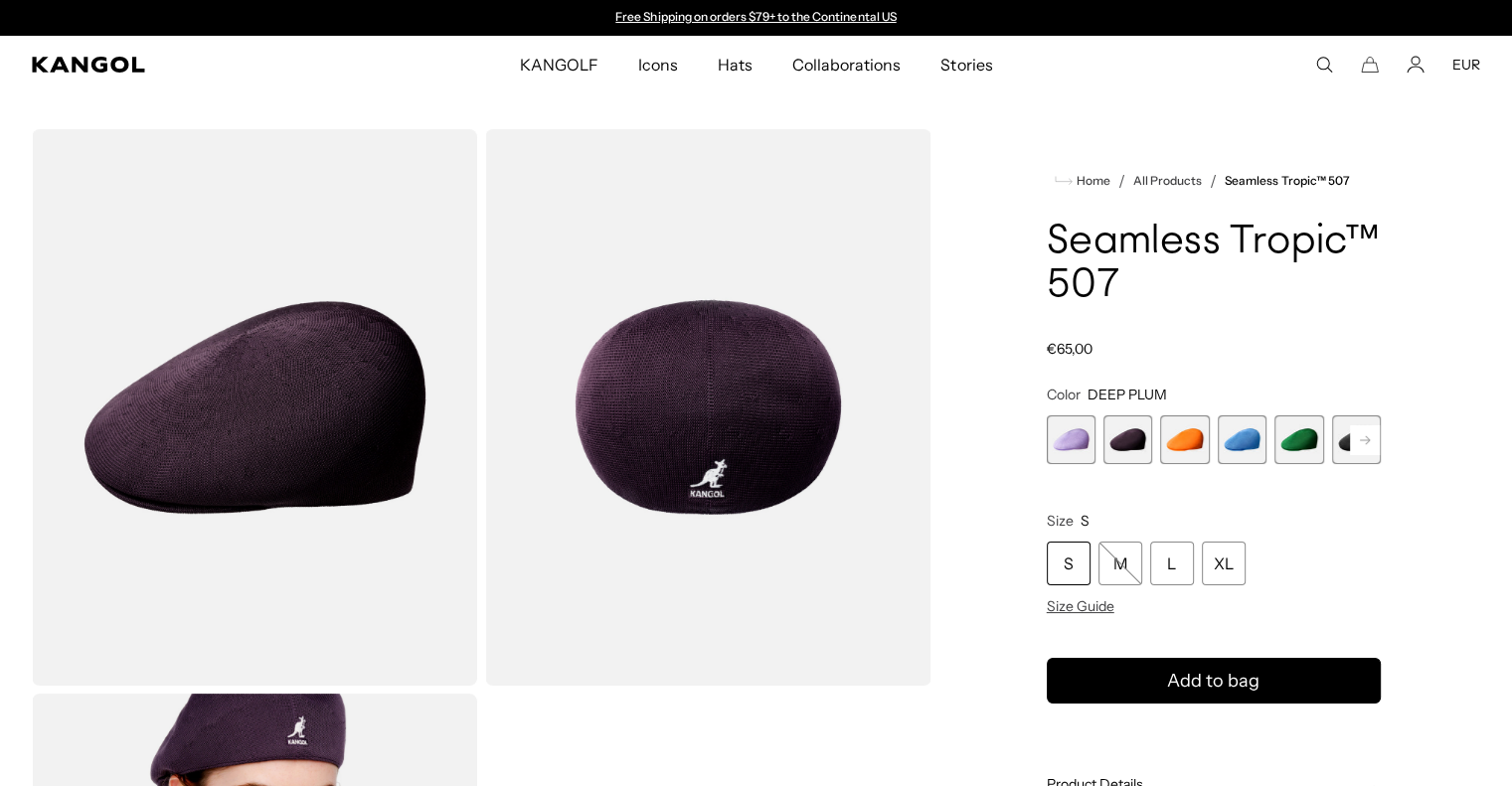 click at bounding box center [1184, 439] 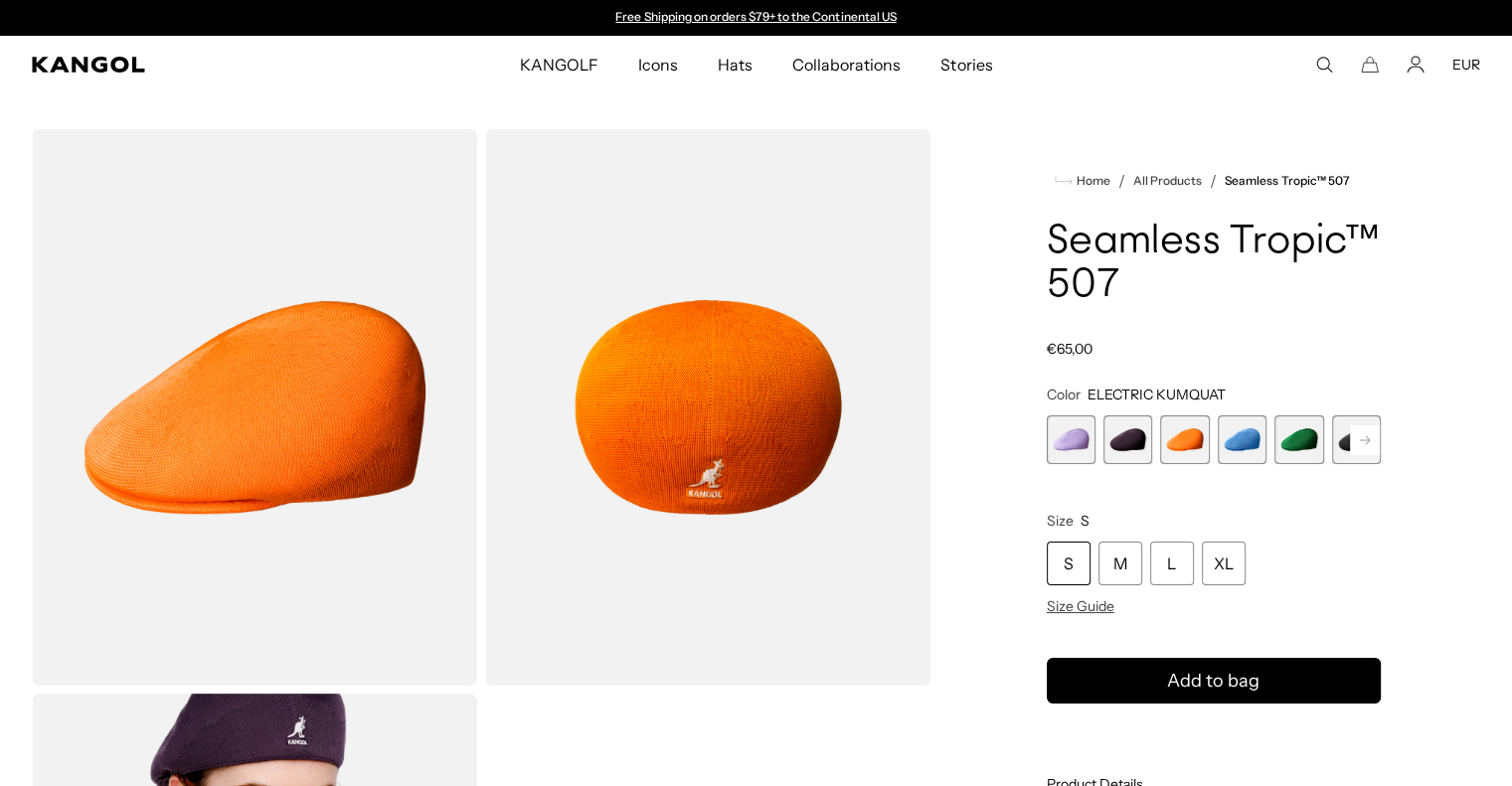 click at bounding box center [1242, 439] 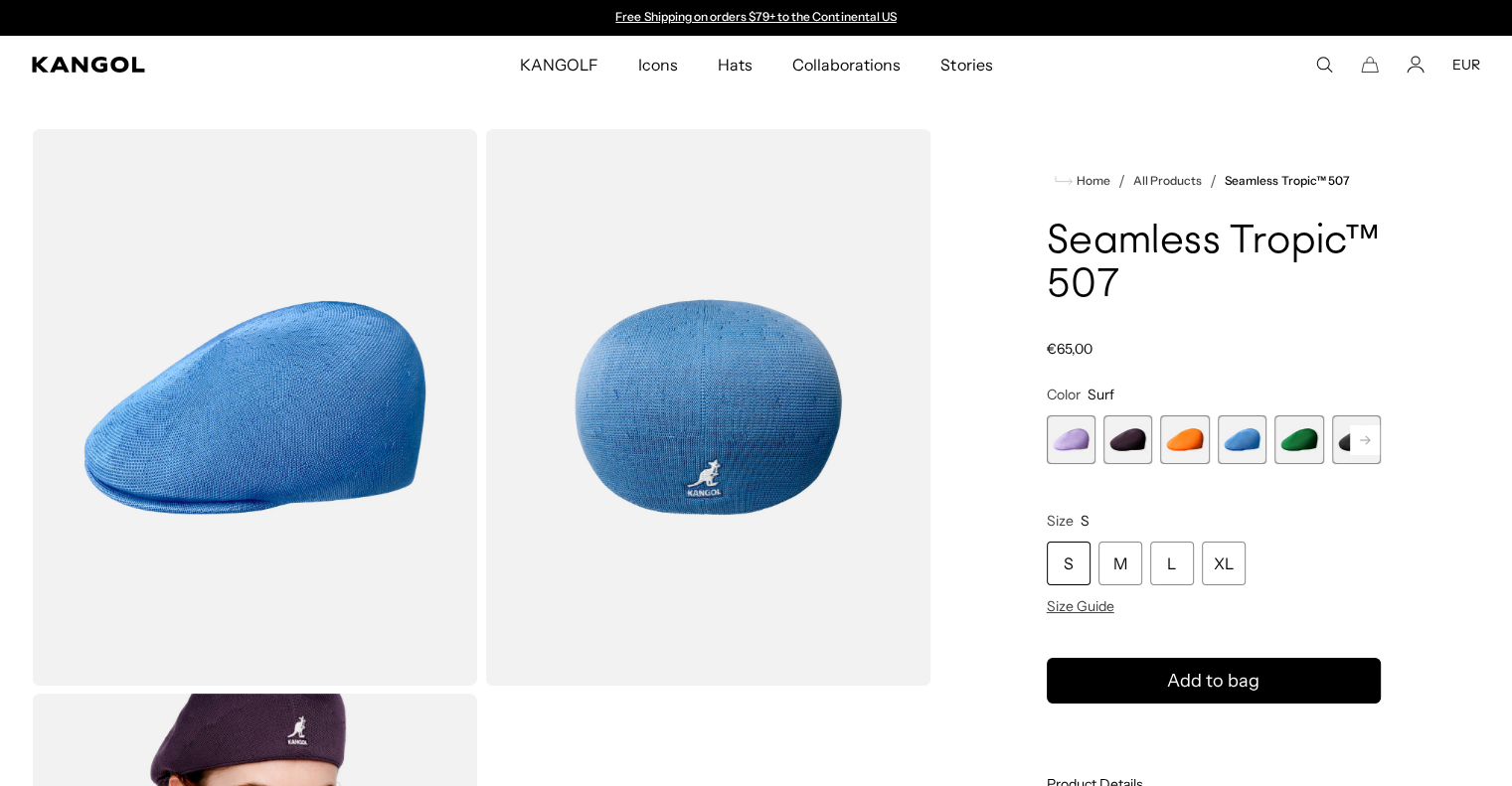 click at bounding box center (1298, 439) 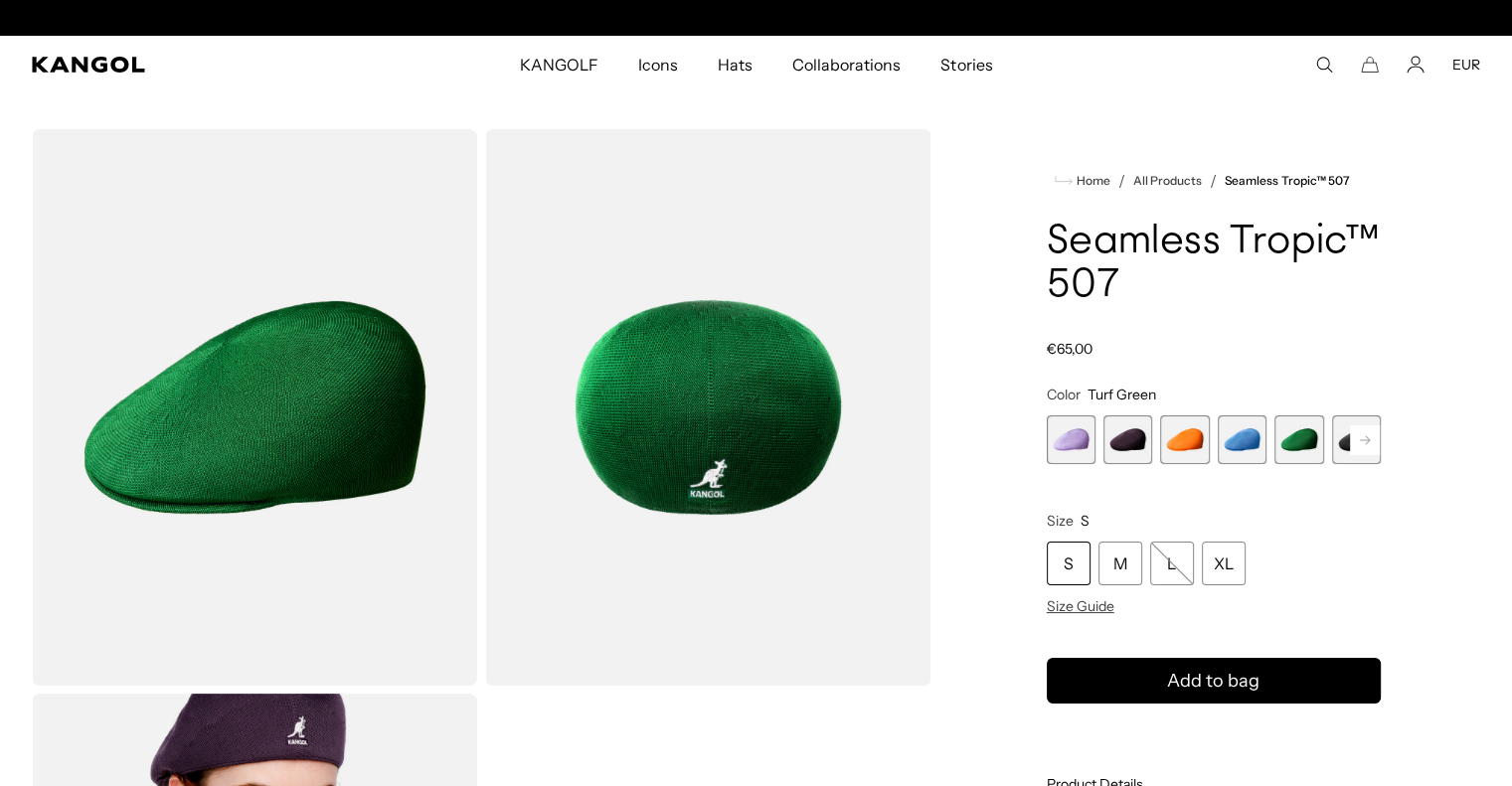 scroll, scrollTop: 0, scrollLeft: 410, axis: horizontal 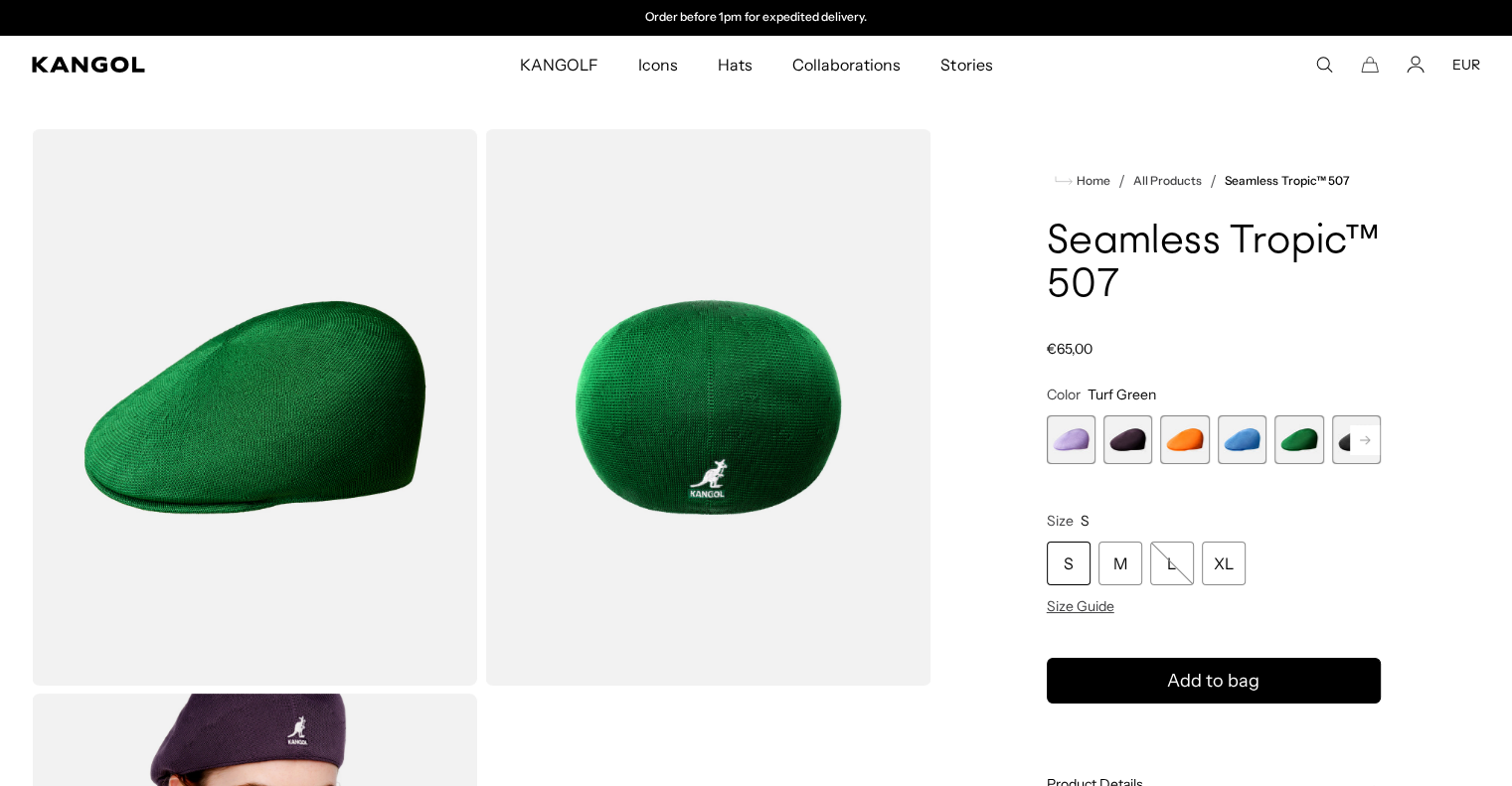 click 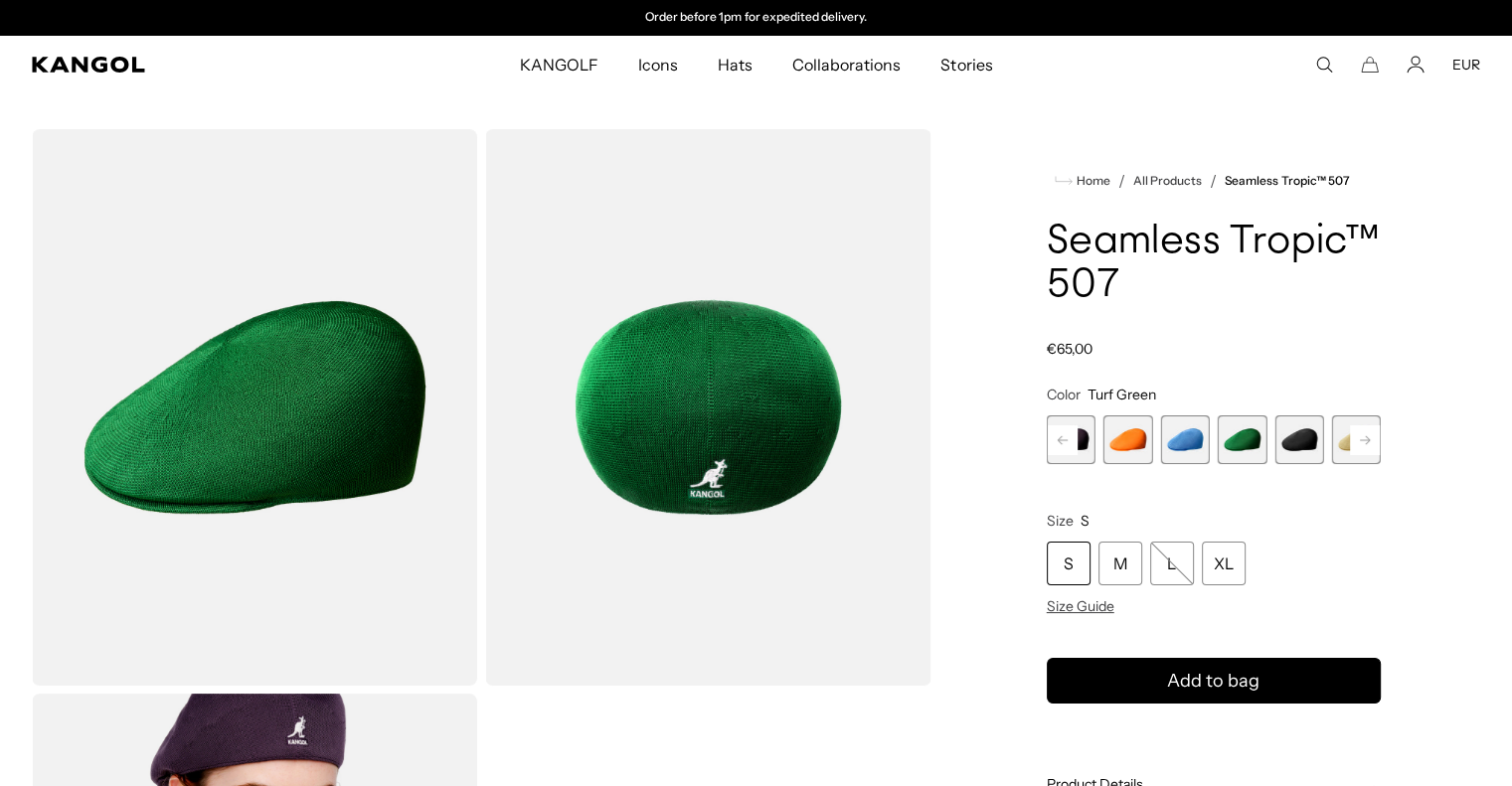 click 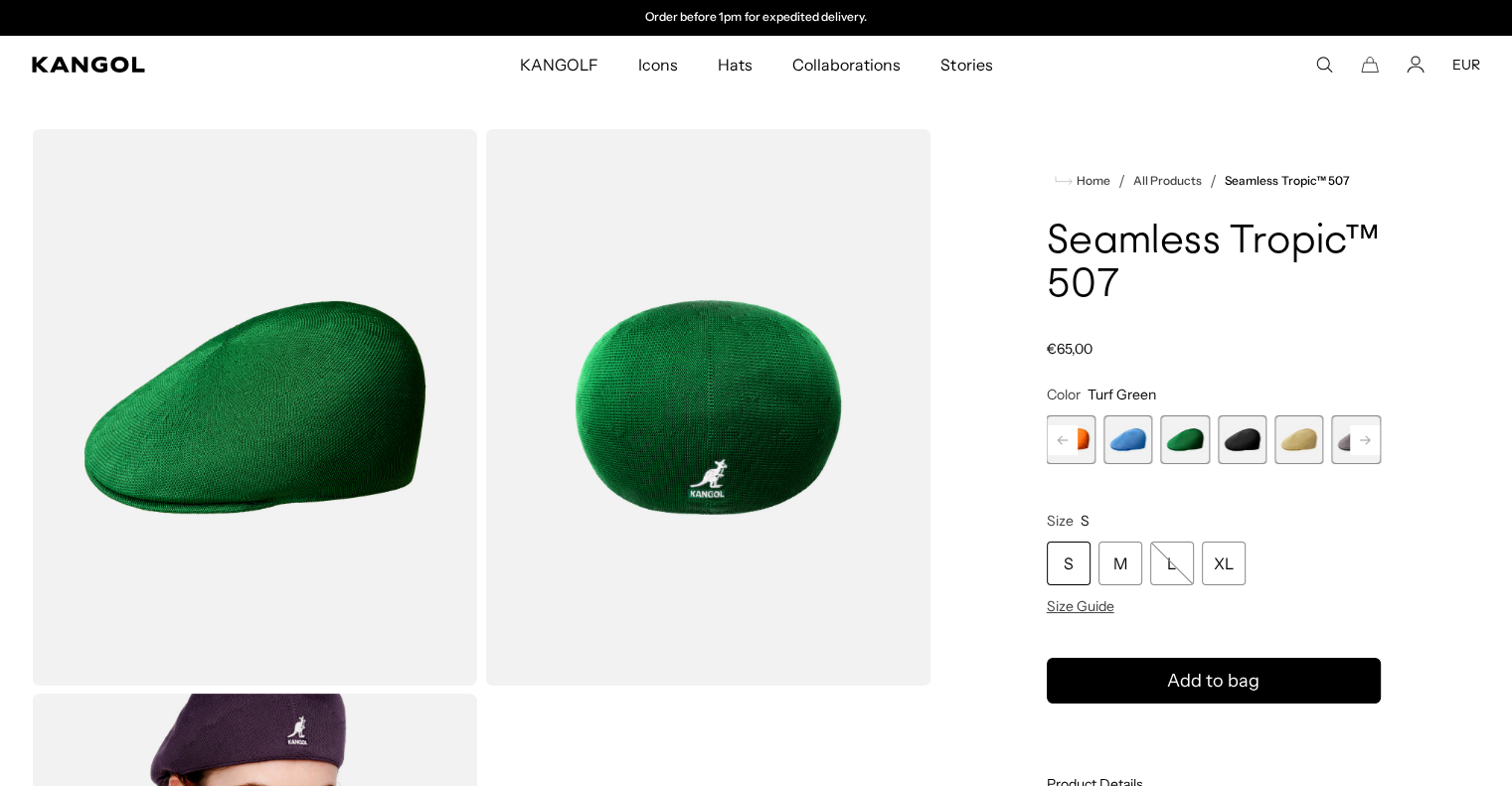 click at bounding box center (1298, 439) 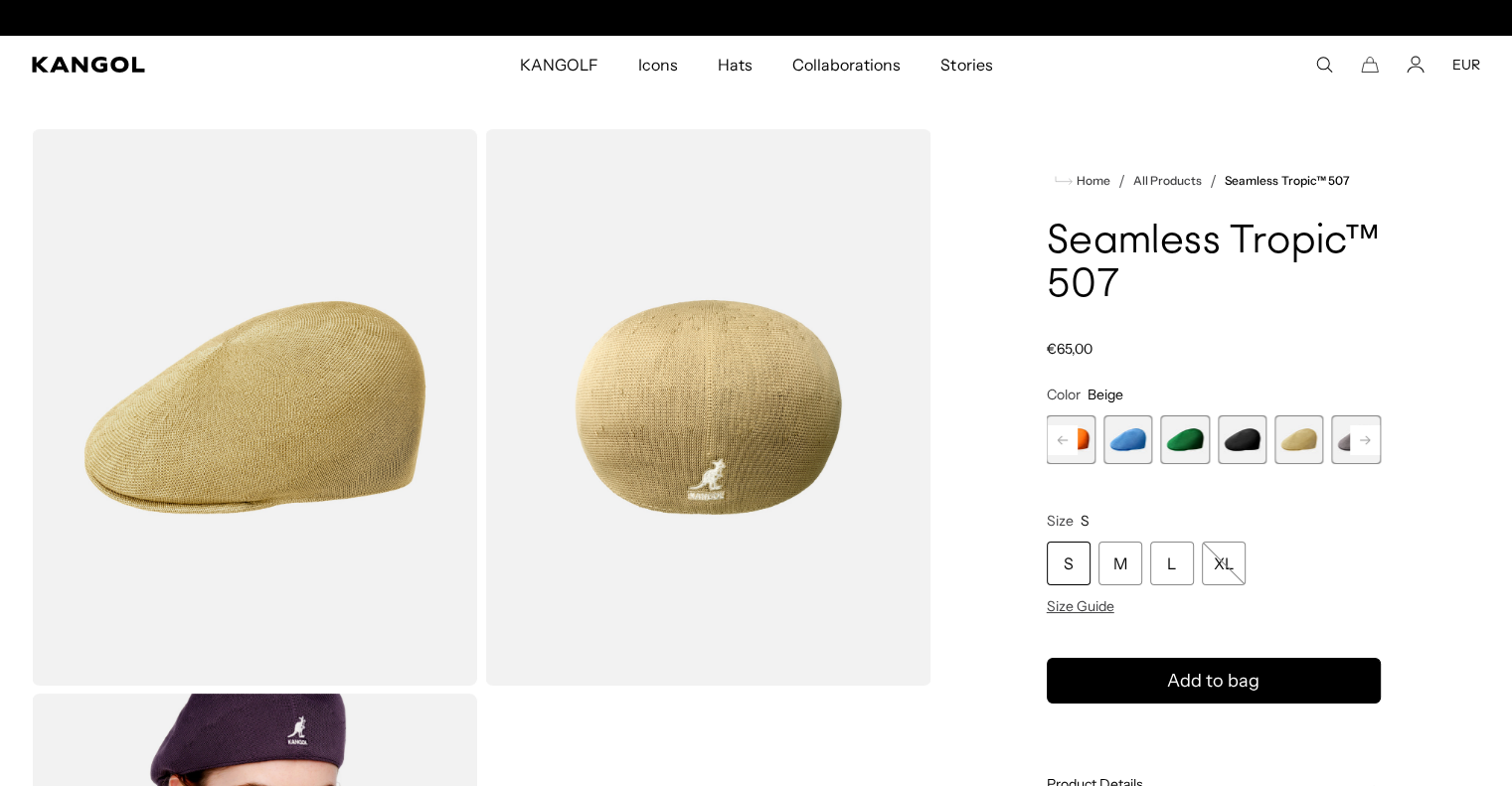 scroll, scrollTop: 0, scrollLeft: 410, axis: horizontal 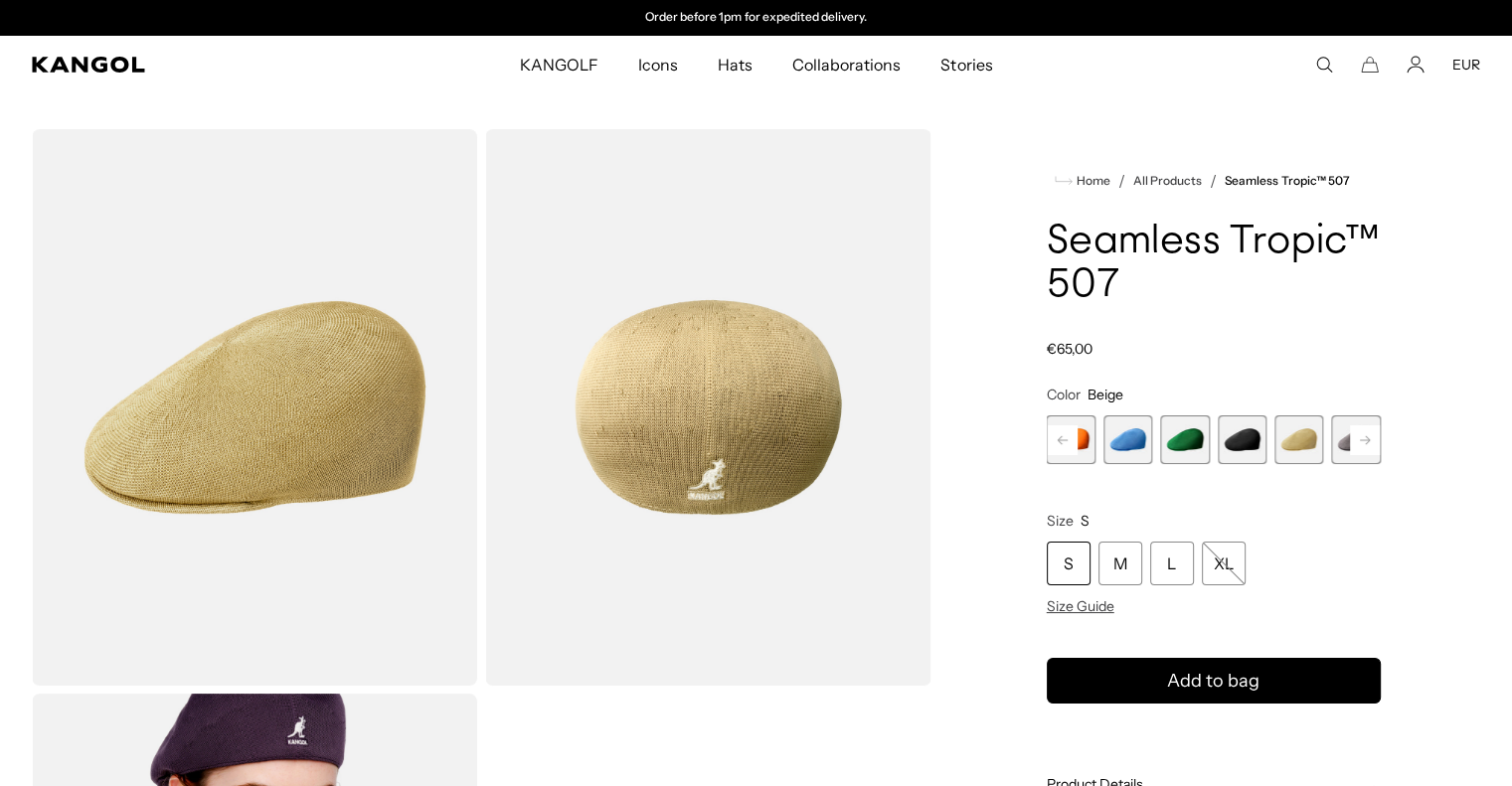 click 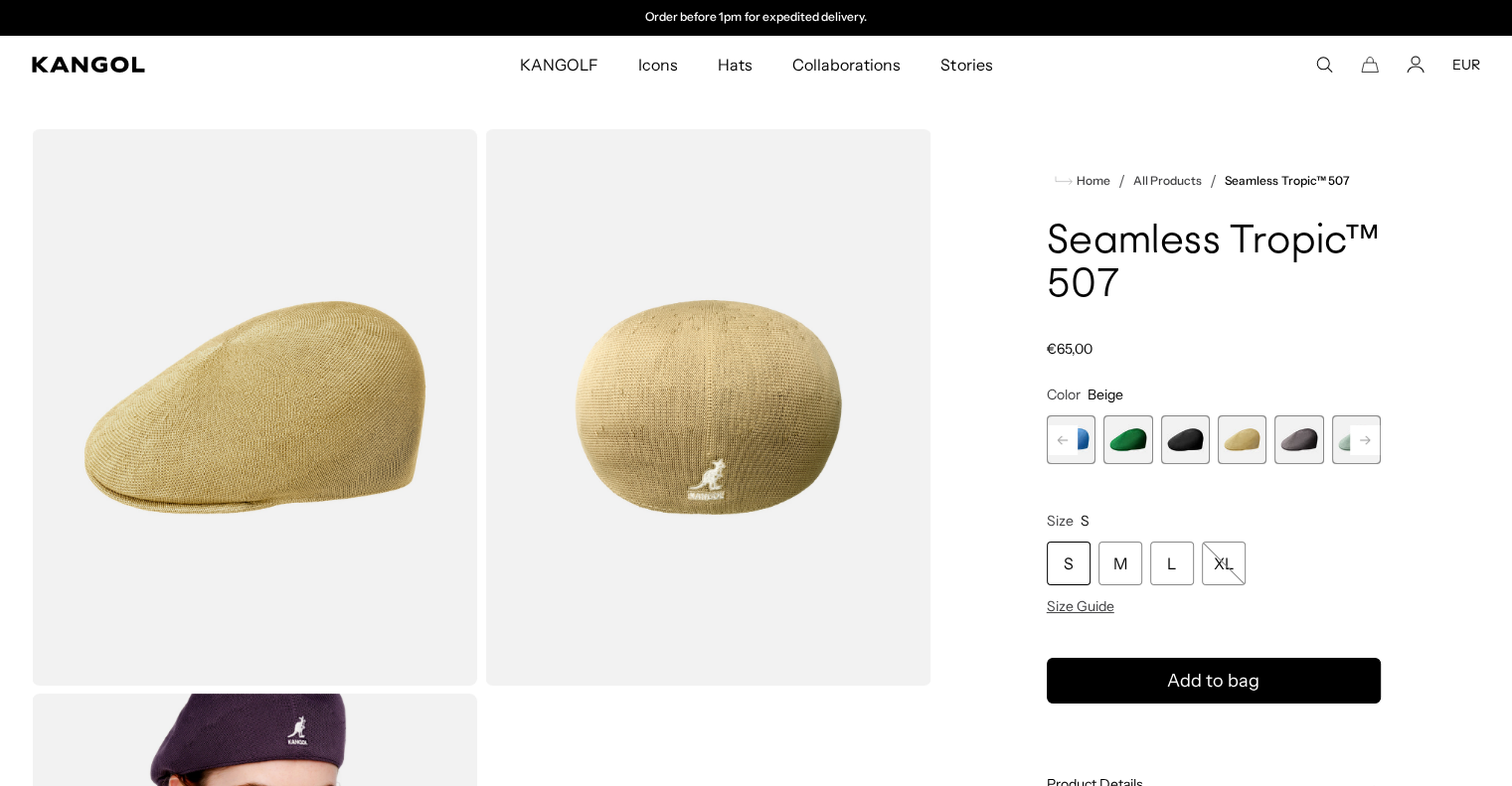 click 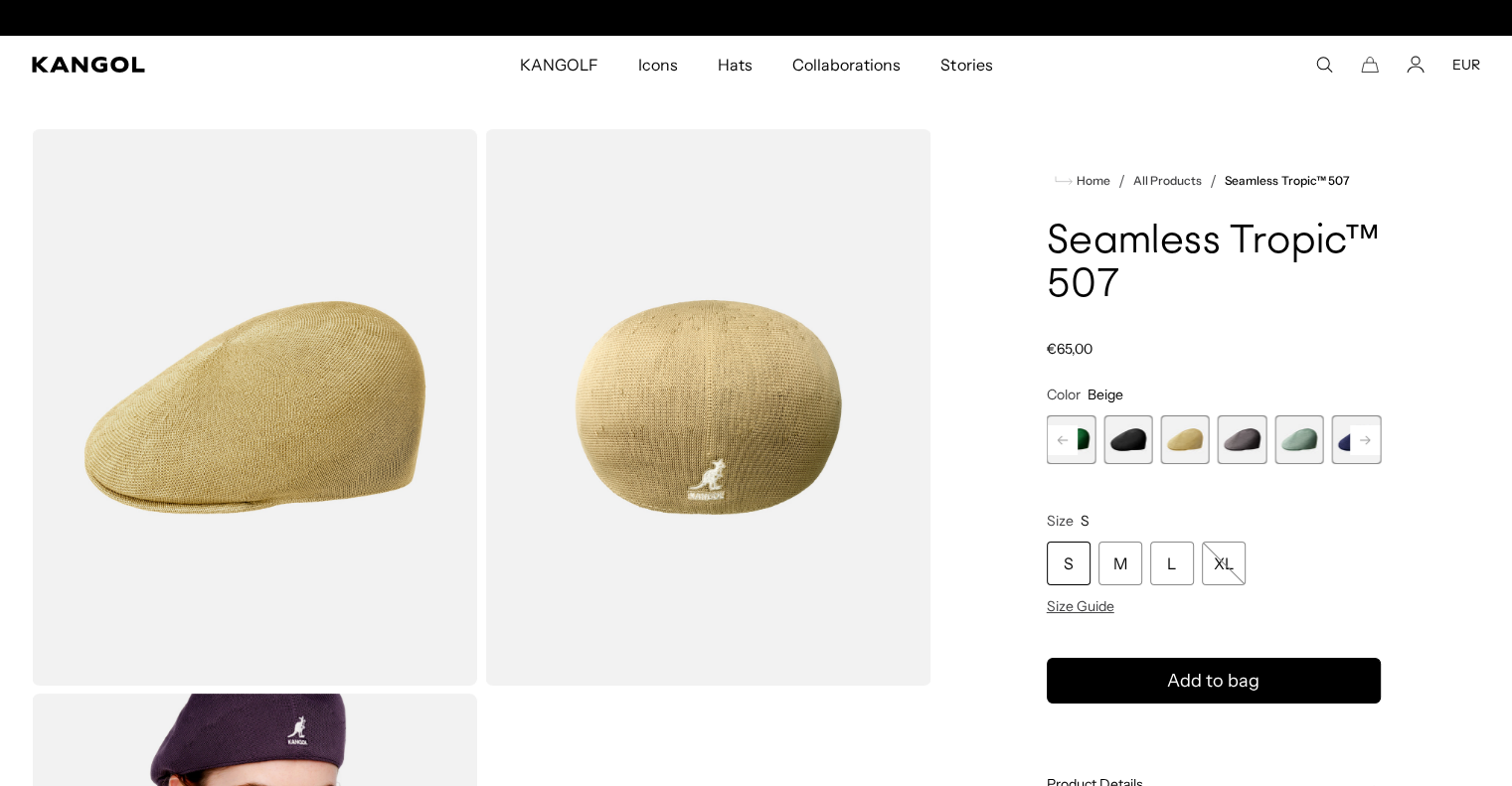 scroll, scrollTop: 0, scrollLeft: 0, axis: both 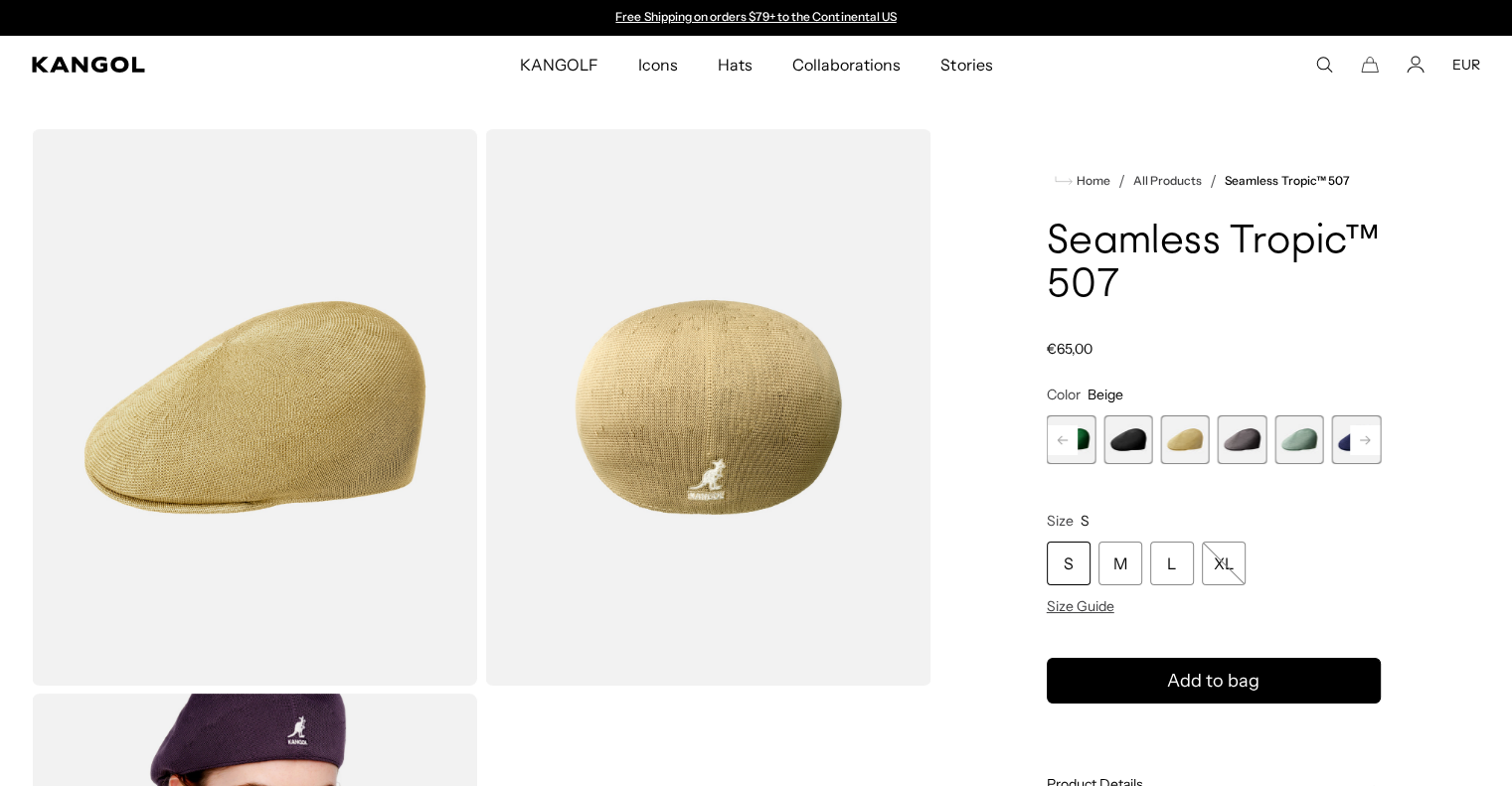 click 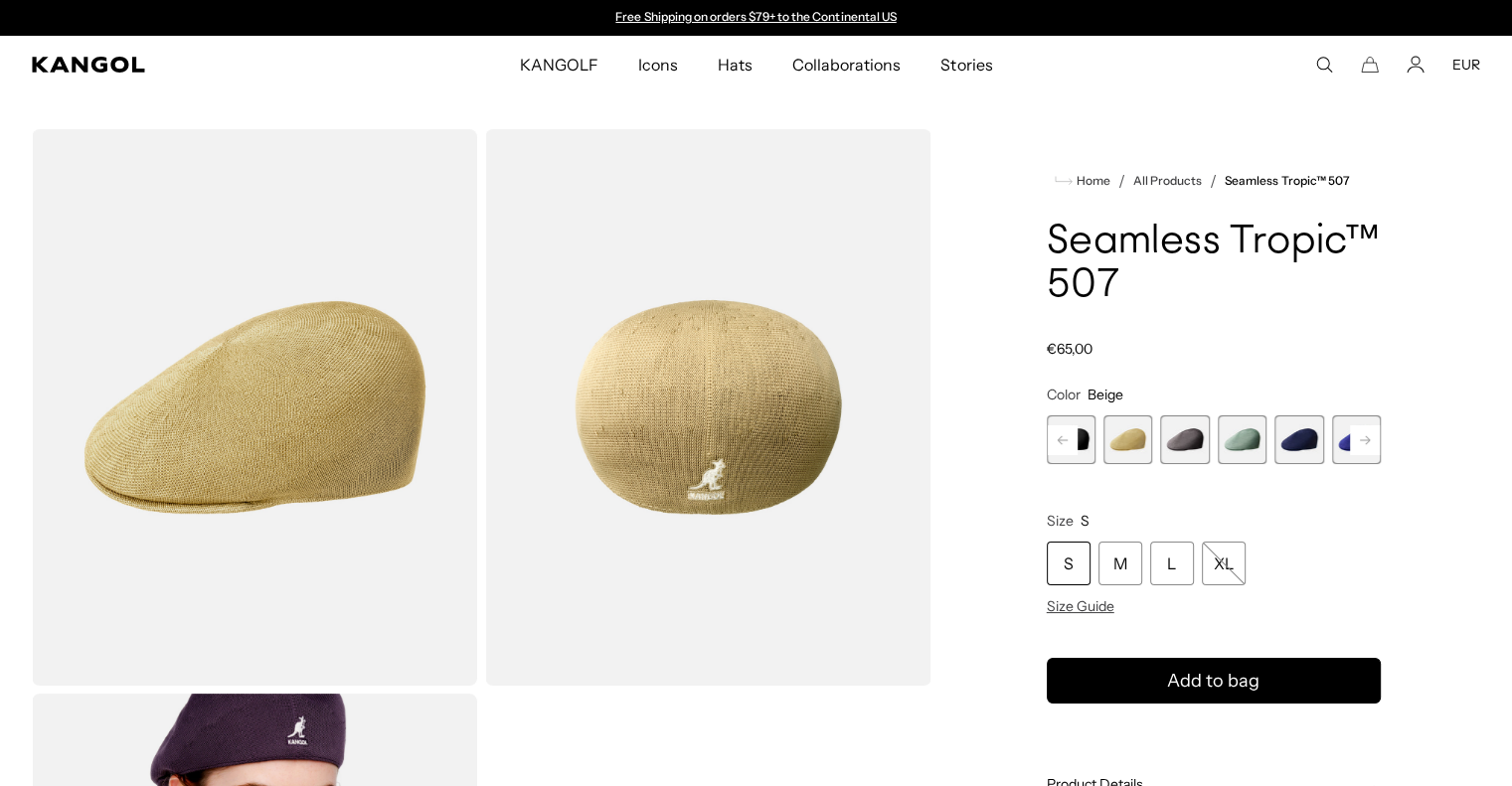 click 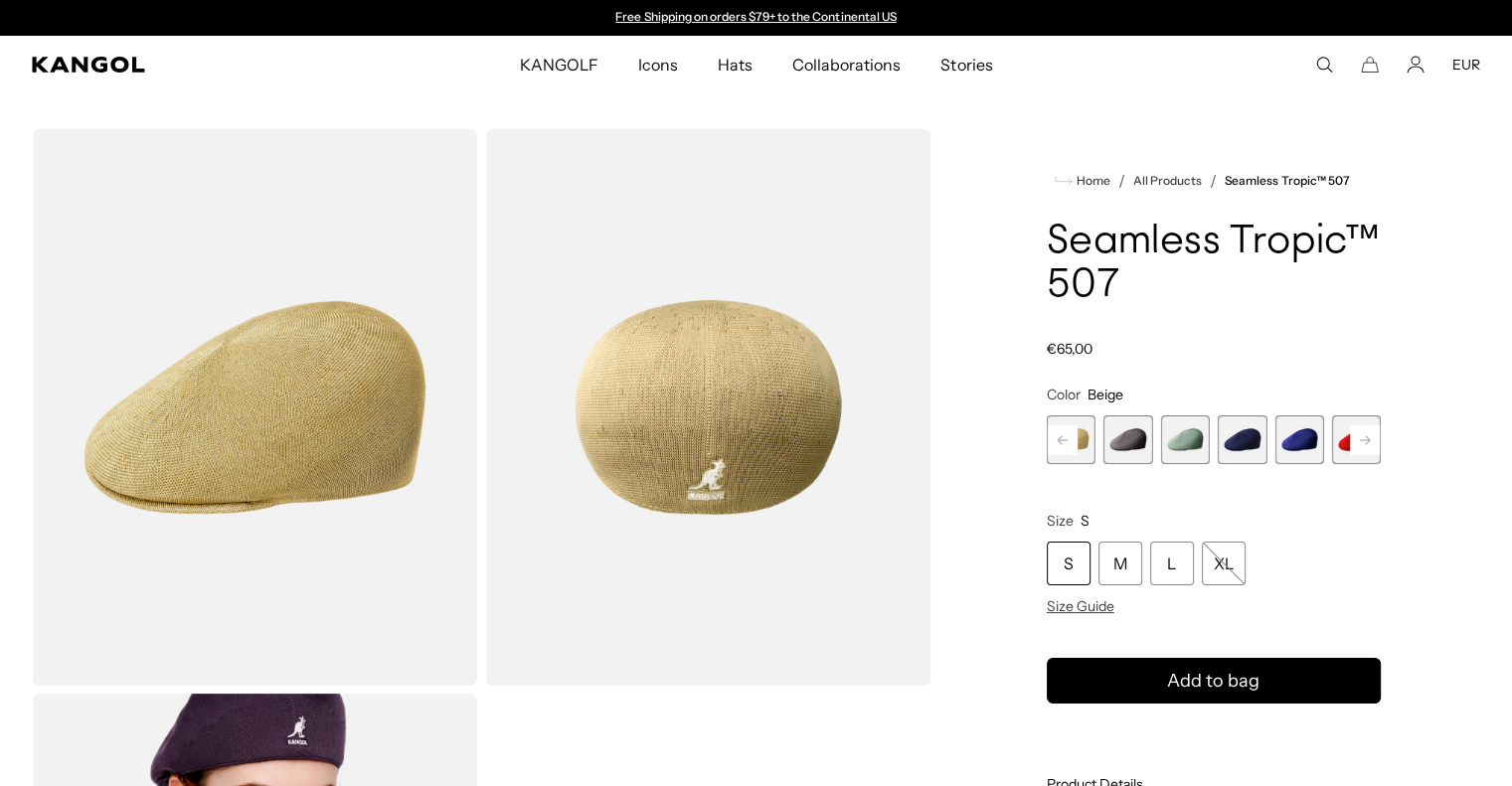 click 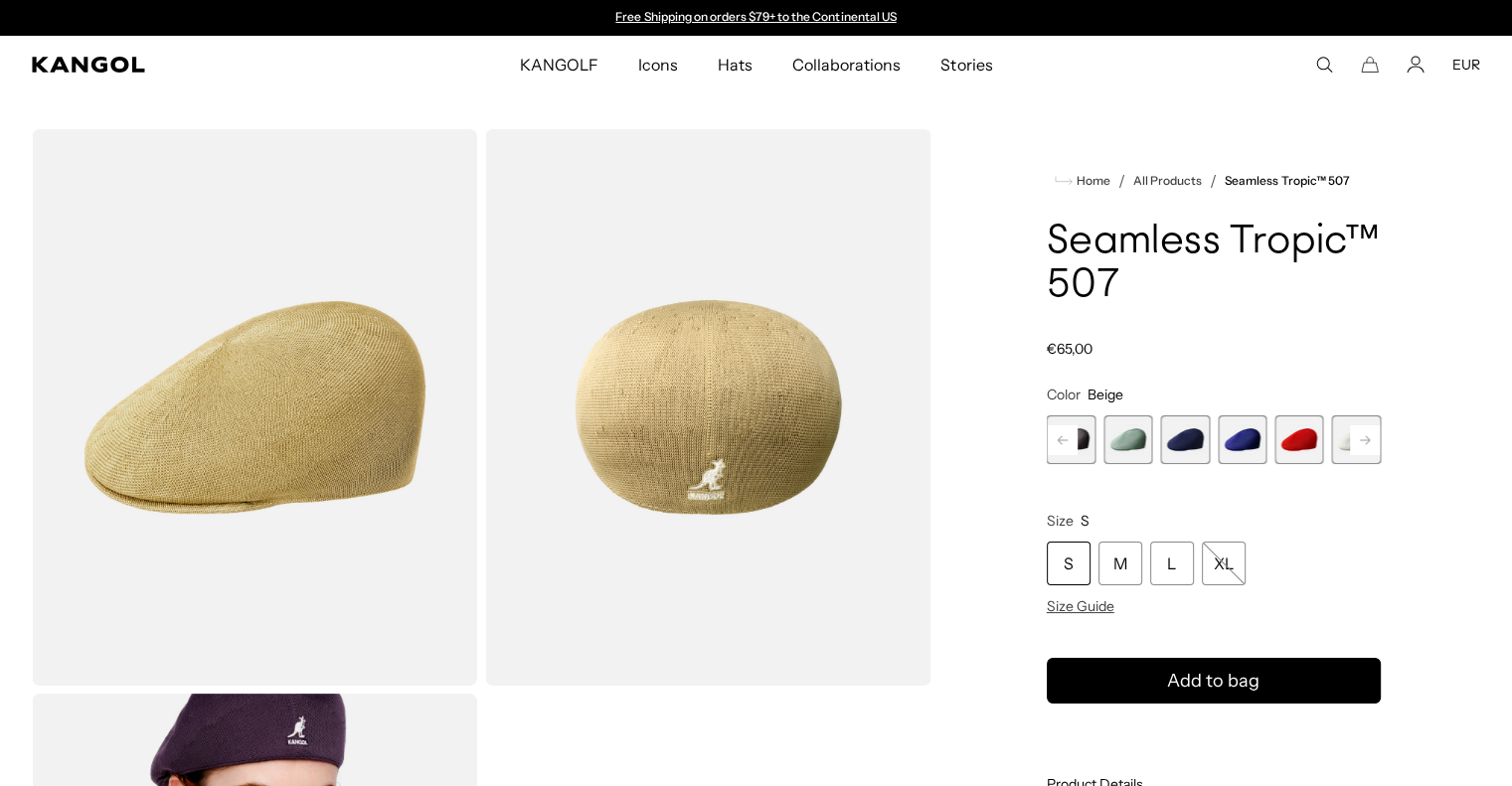 click 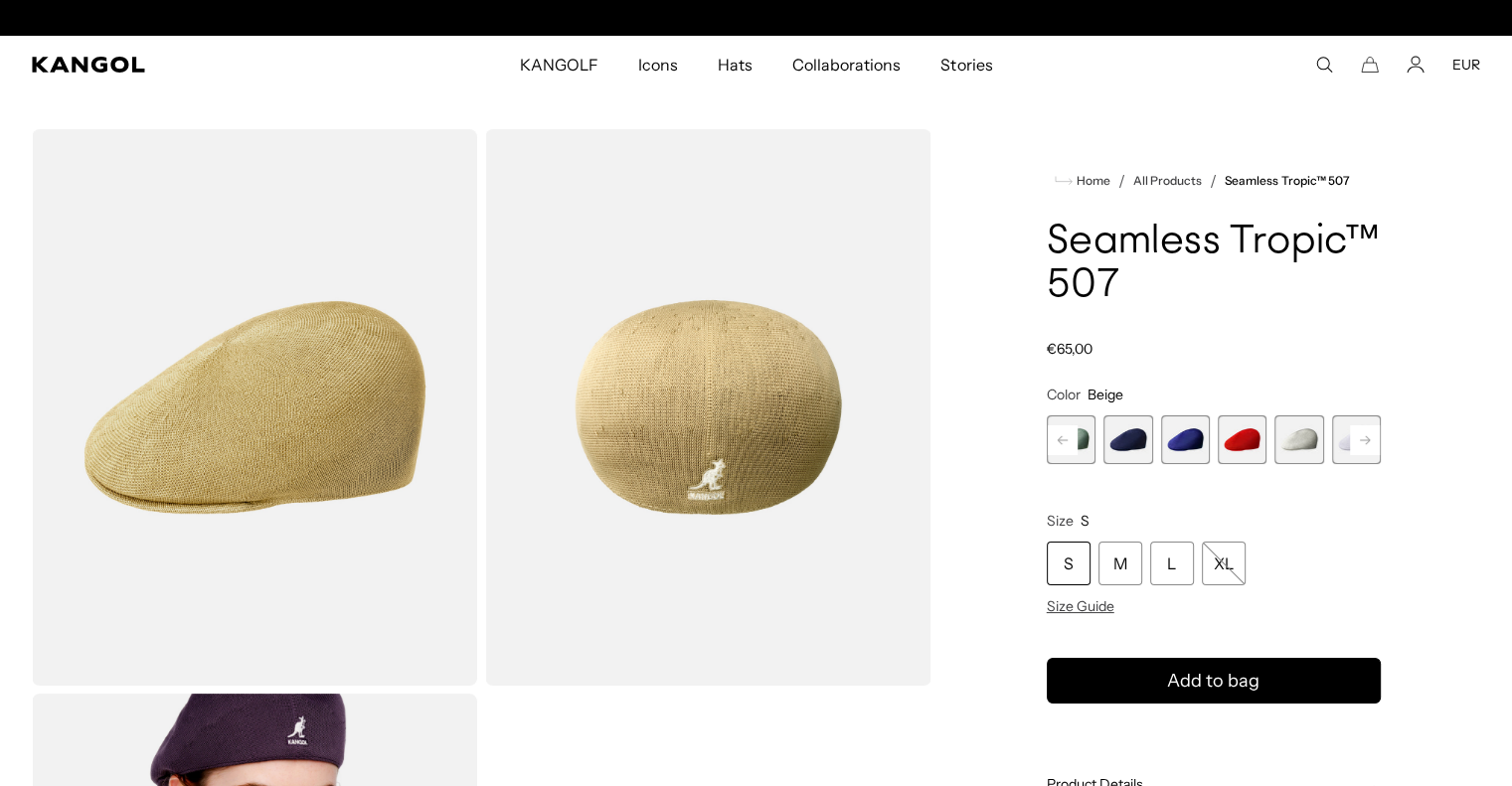 scroll, scrollTop: 0, scrollLeft: 410, axis: horizontal 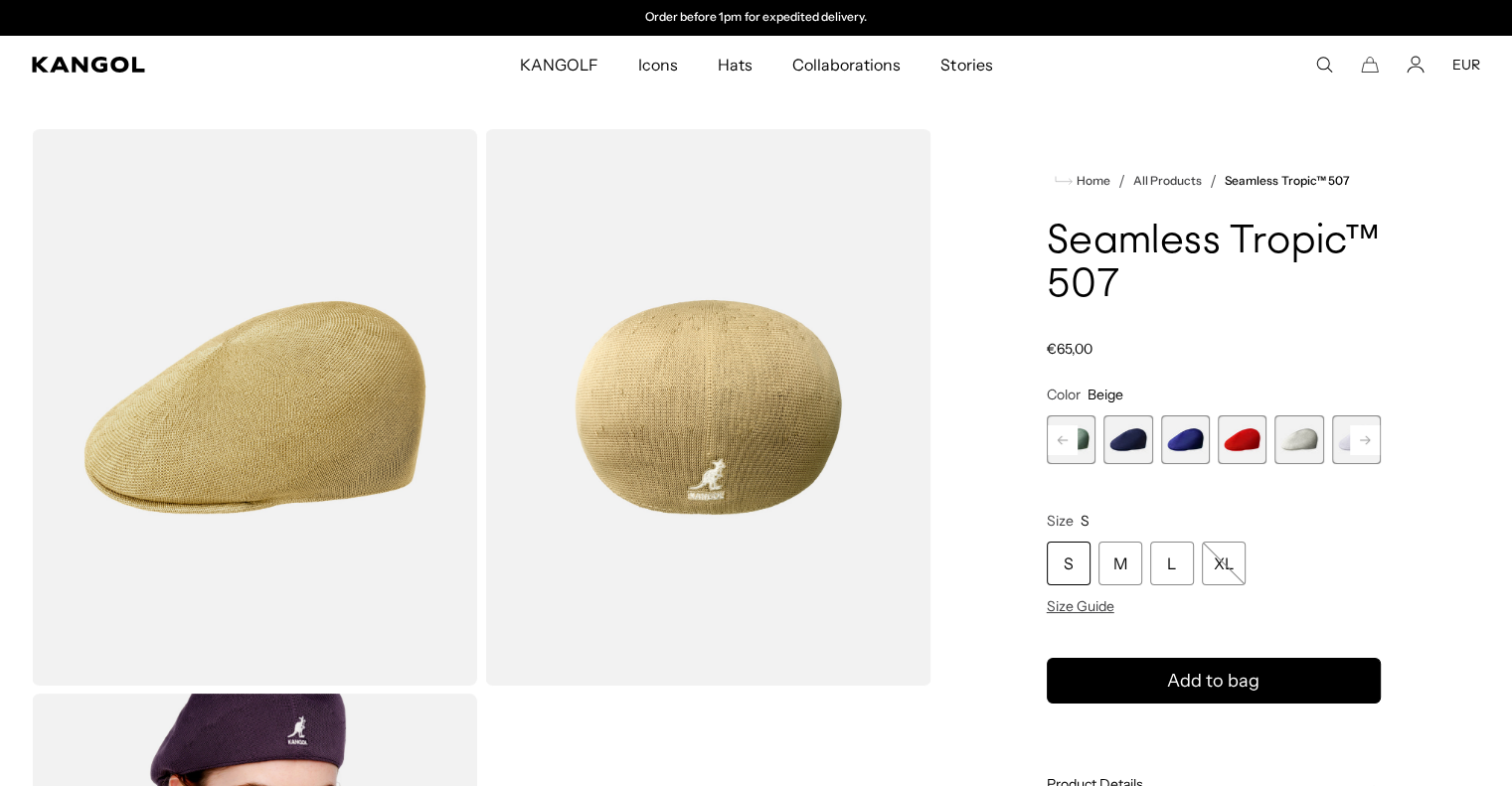 click 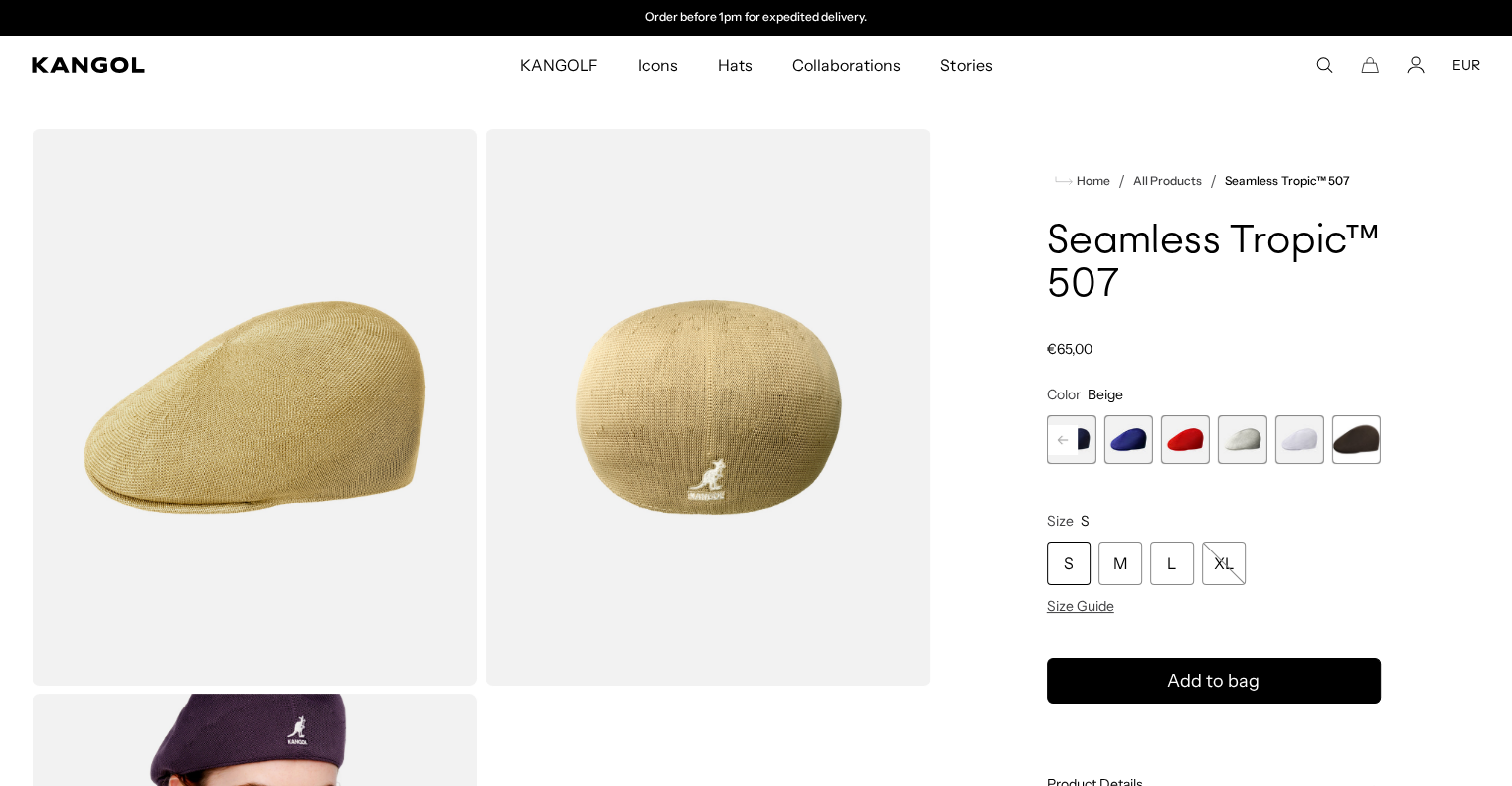 click at bounding box center (1242, 439) 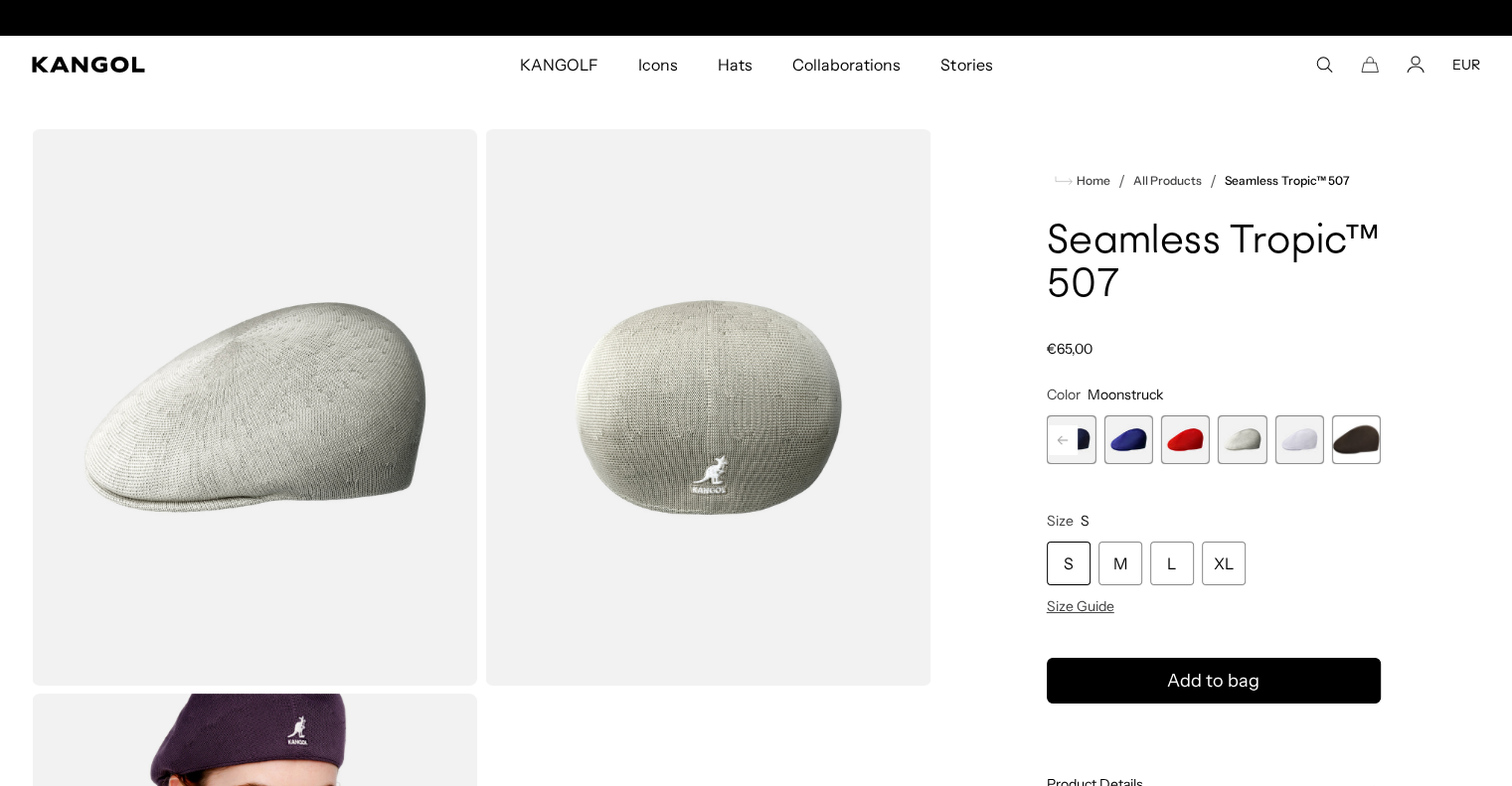 scroll, scrollTop: 0, scrollLeft: 0, axis: both 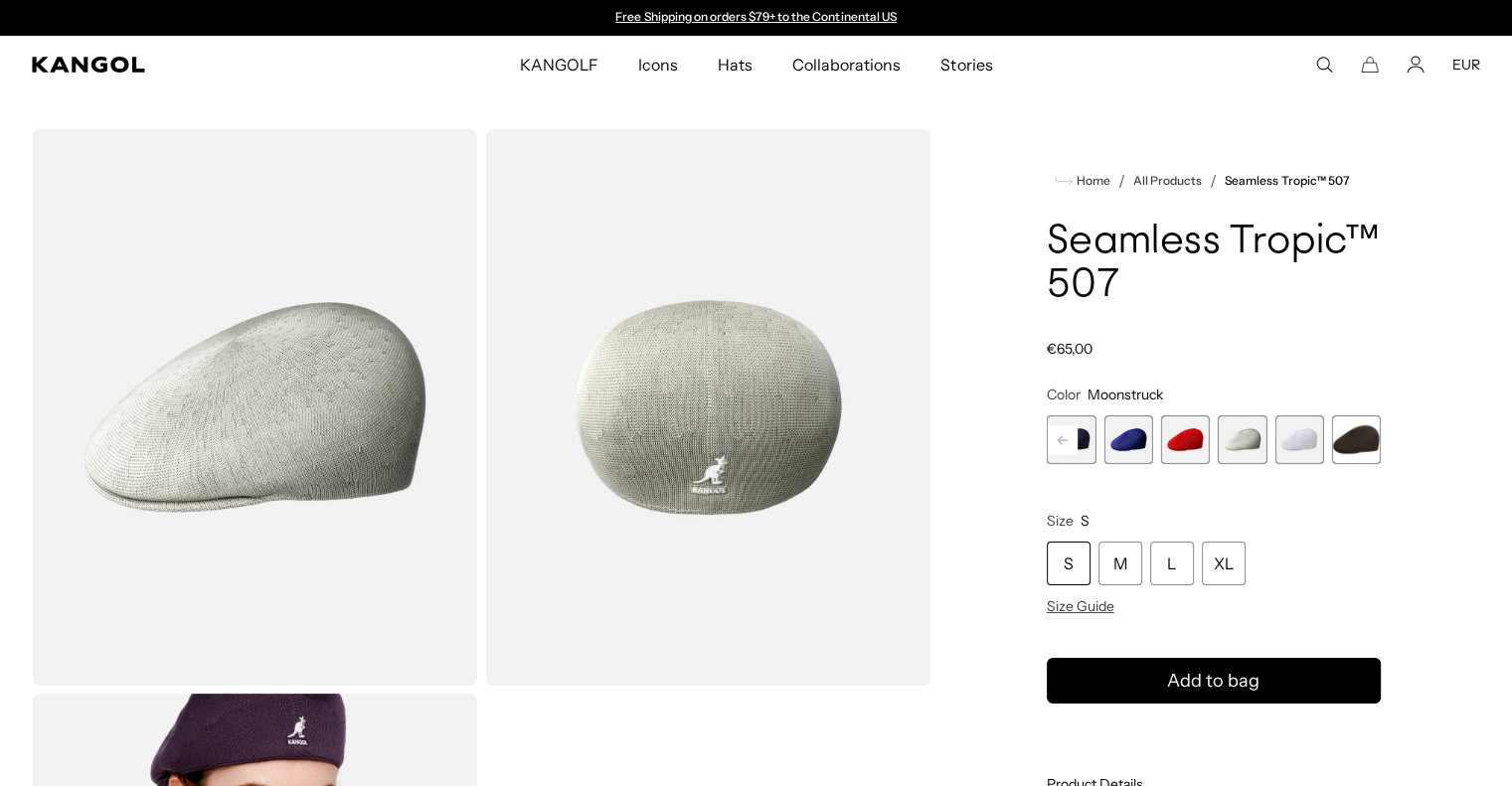 click at bounding box center [1298, 439] 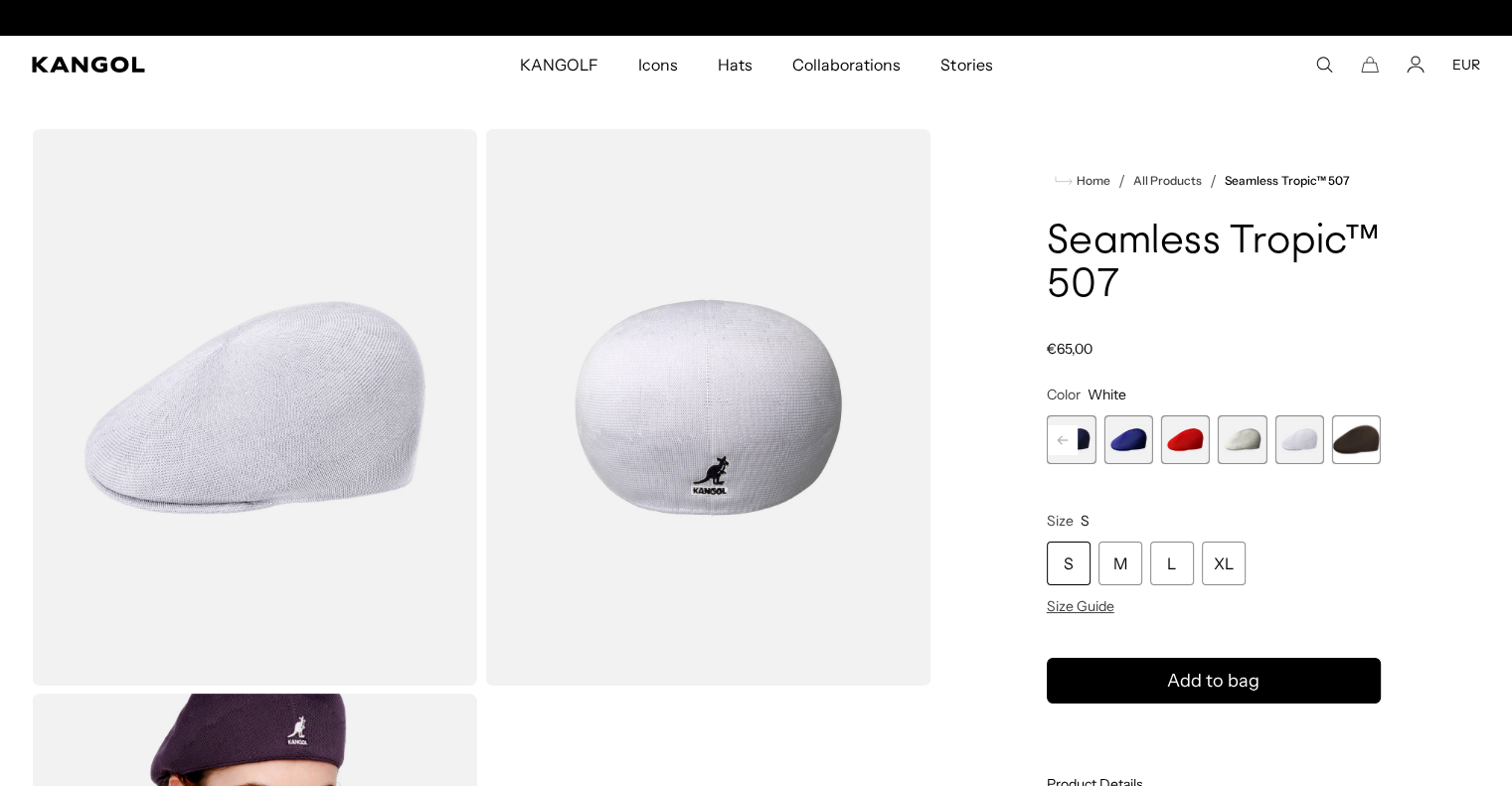 scroll, scrollTop: 0, scrollLeft: 410, axis: horizontal 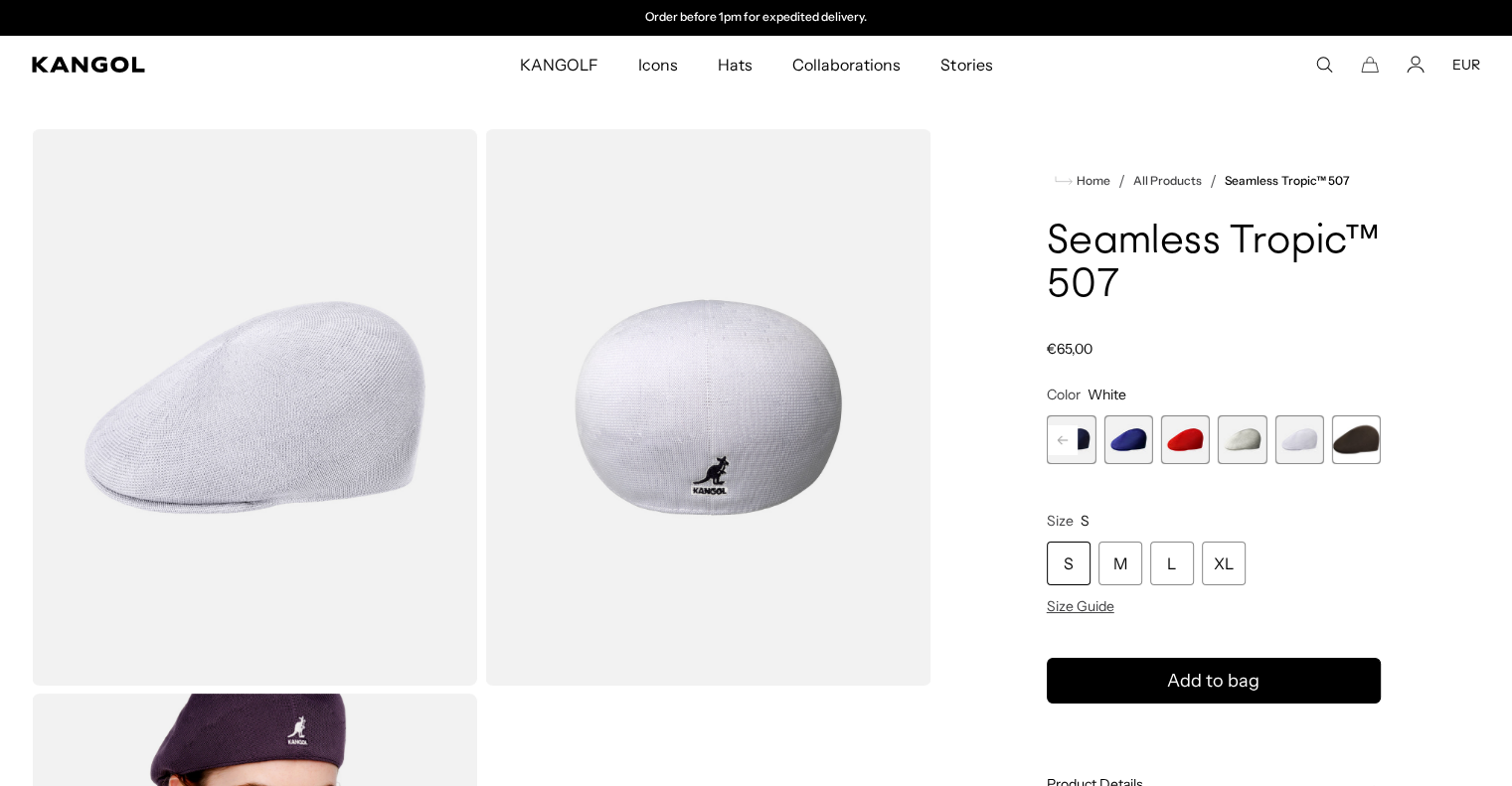 click at bounding box center (1242, 439) 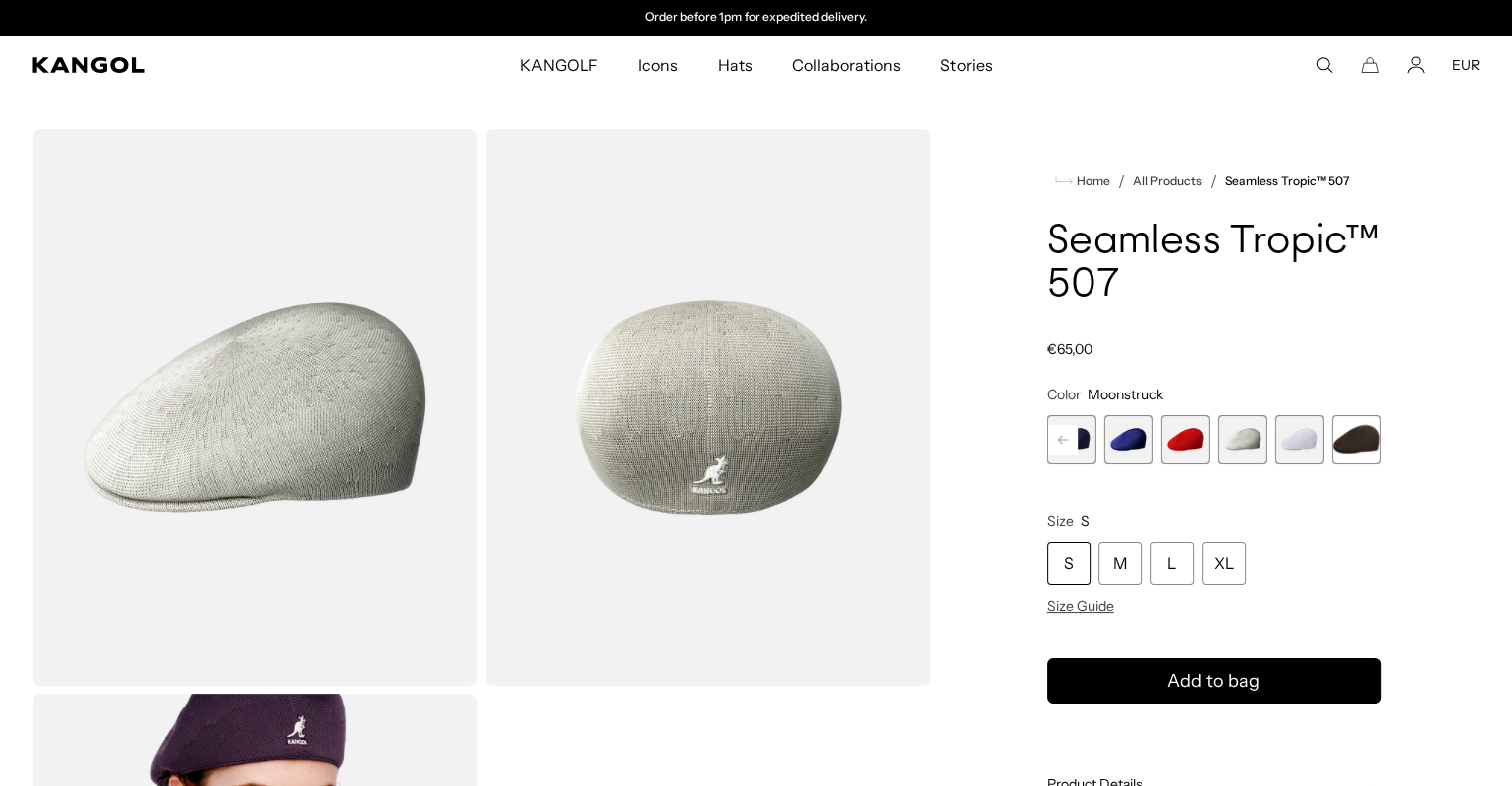 click at bounding box center [1298, 439] 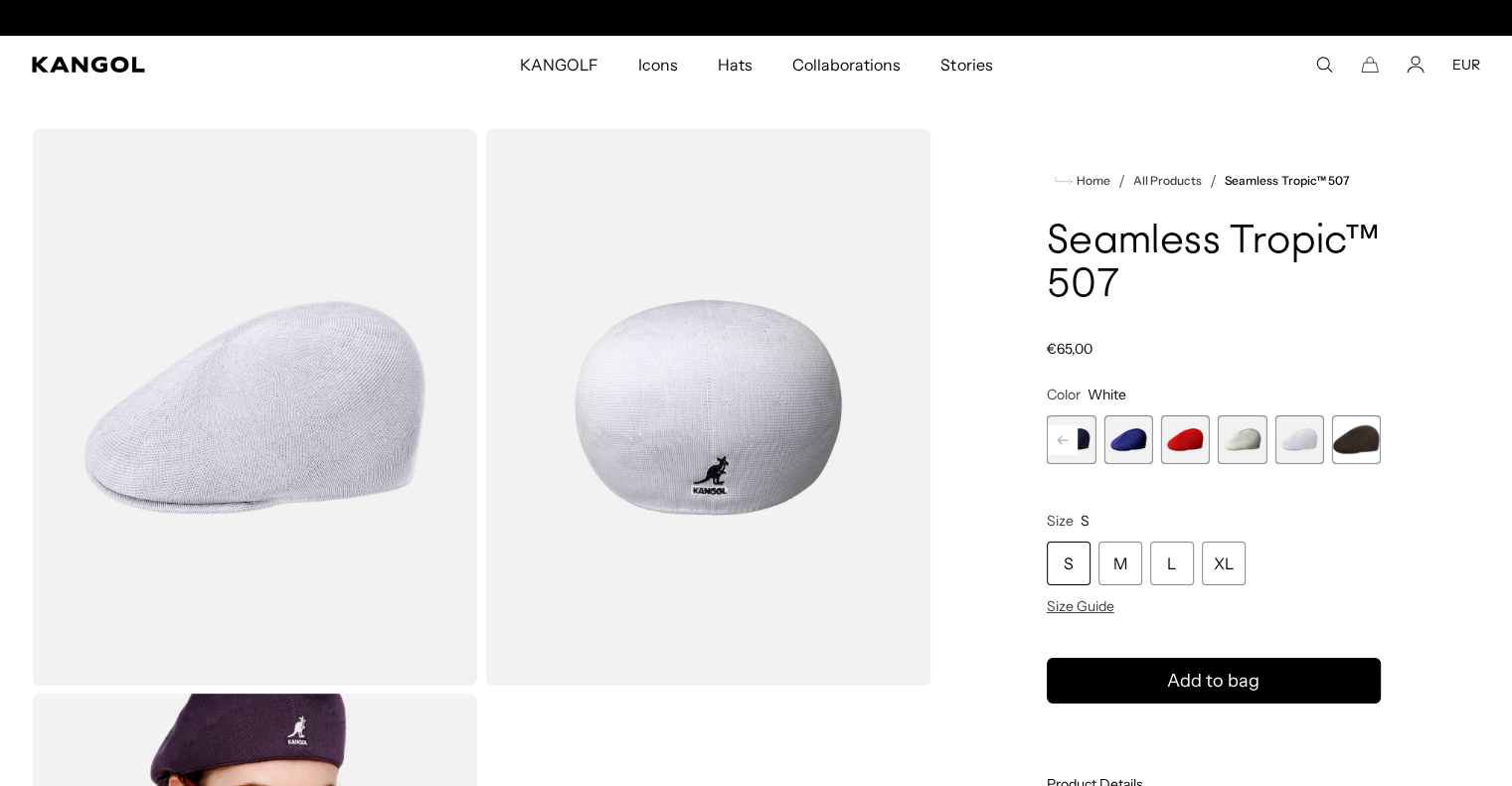 scroll, scrollTop: 0, scrollLeft: 0, axis: both 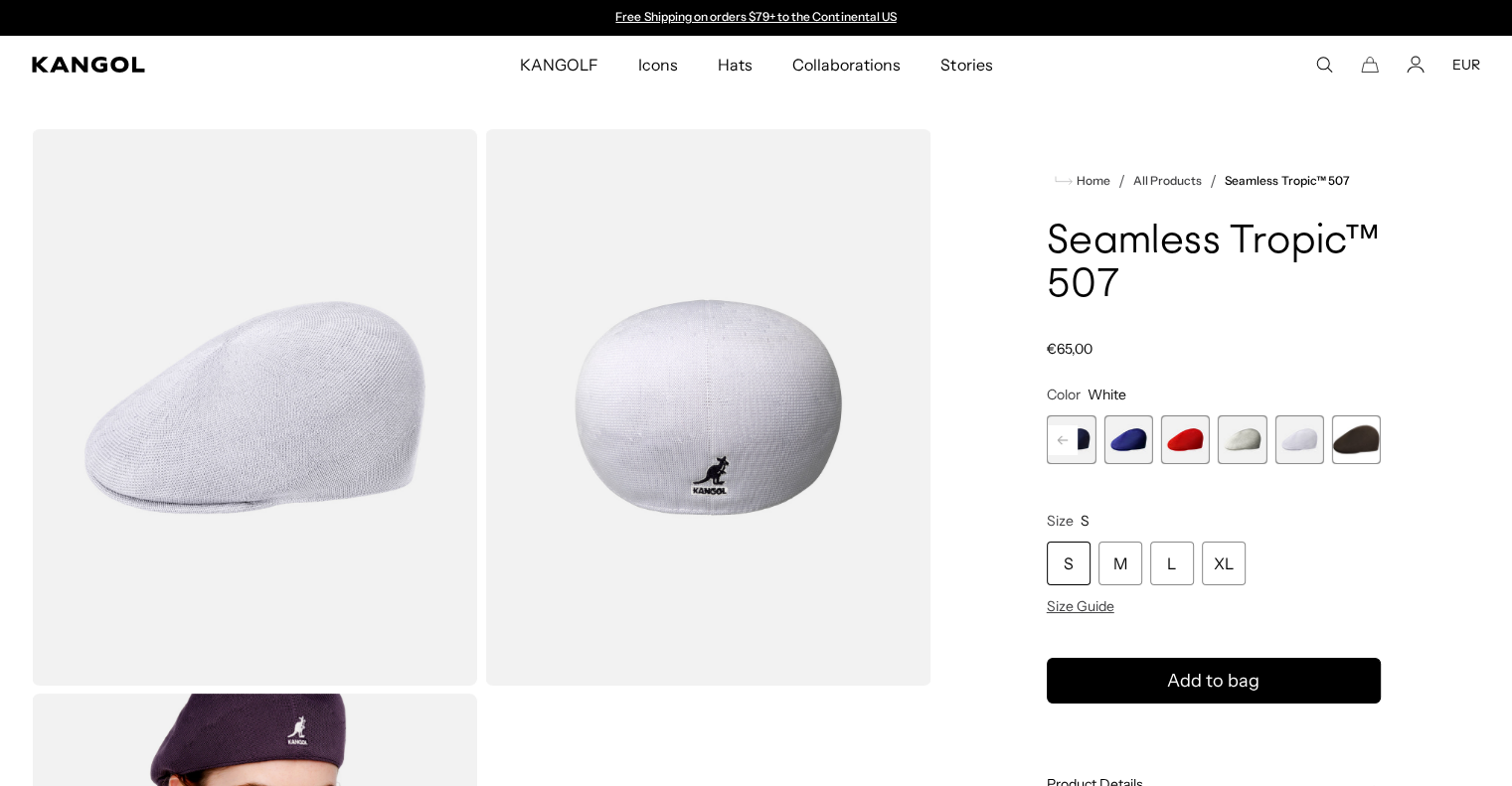 click 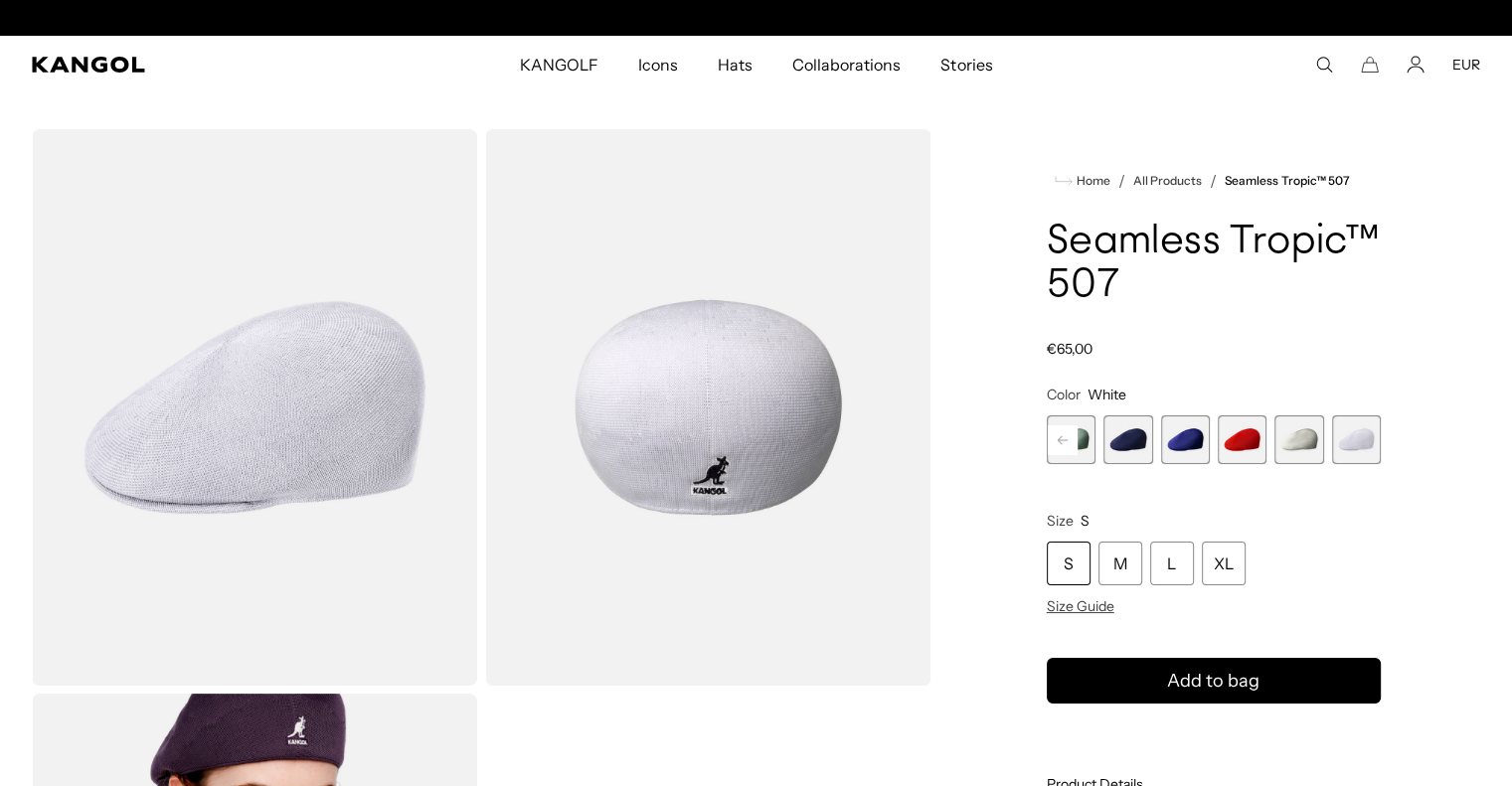 scroll, scrollTop: 0, scrollLeft: 410, axis: horizontal 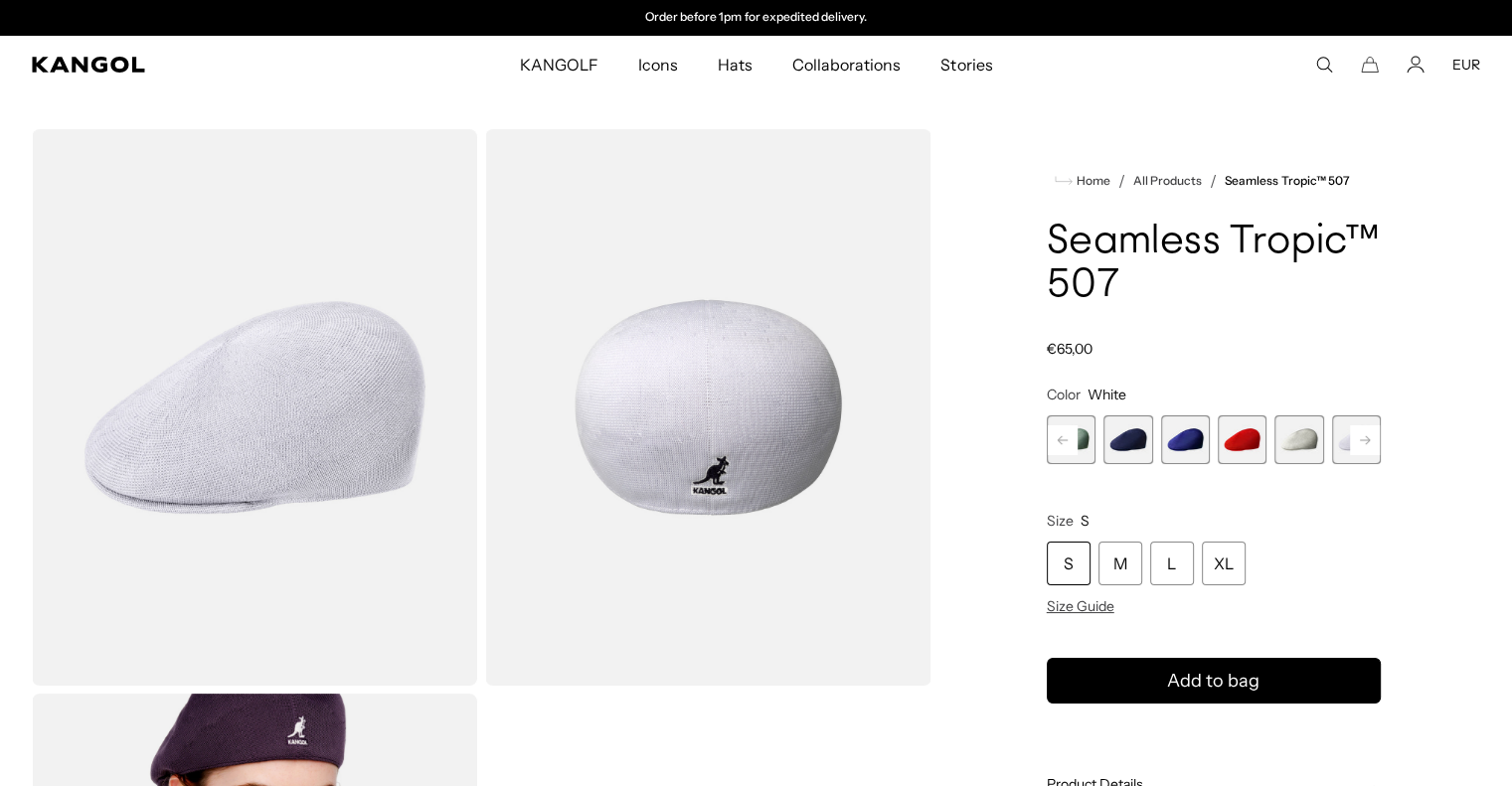 click 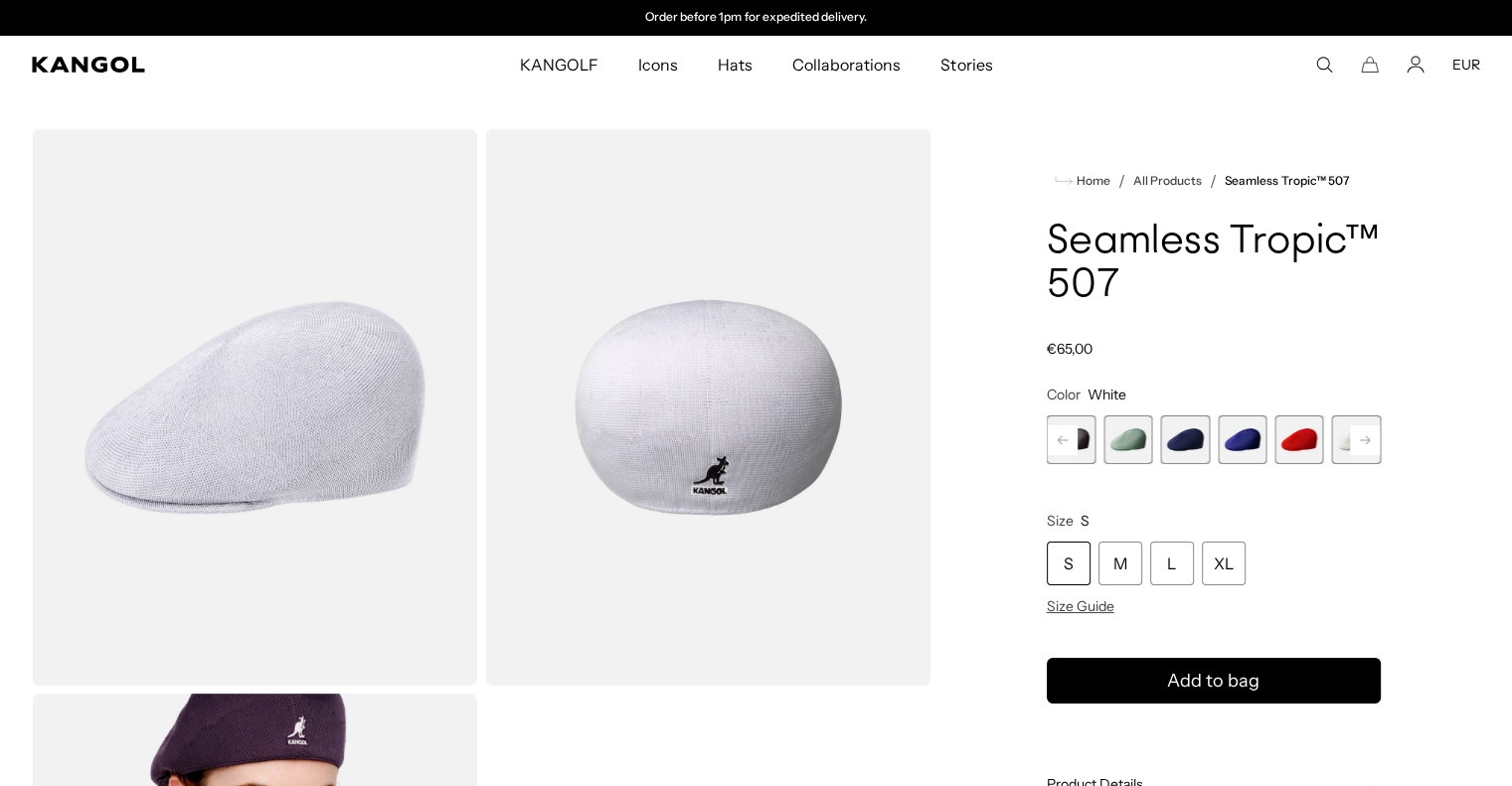 click 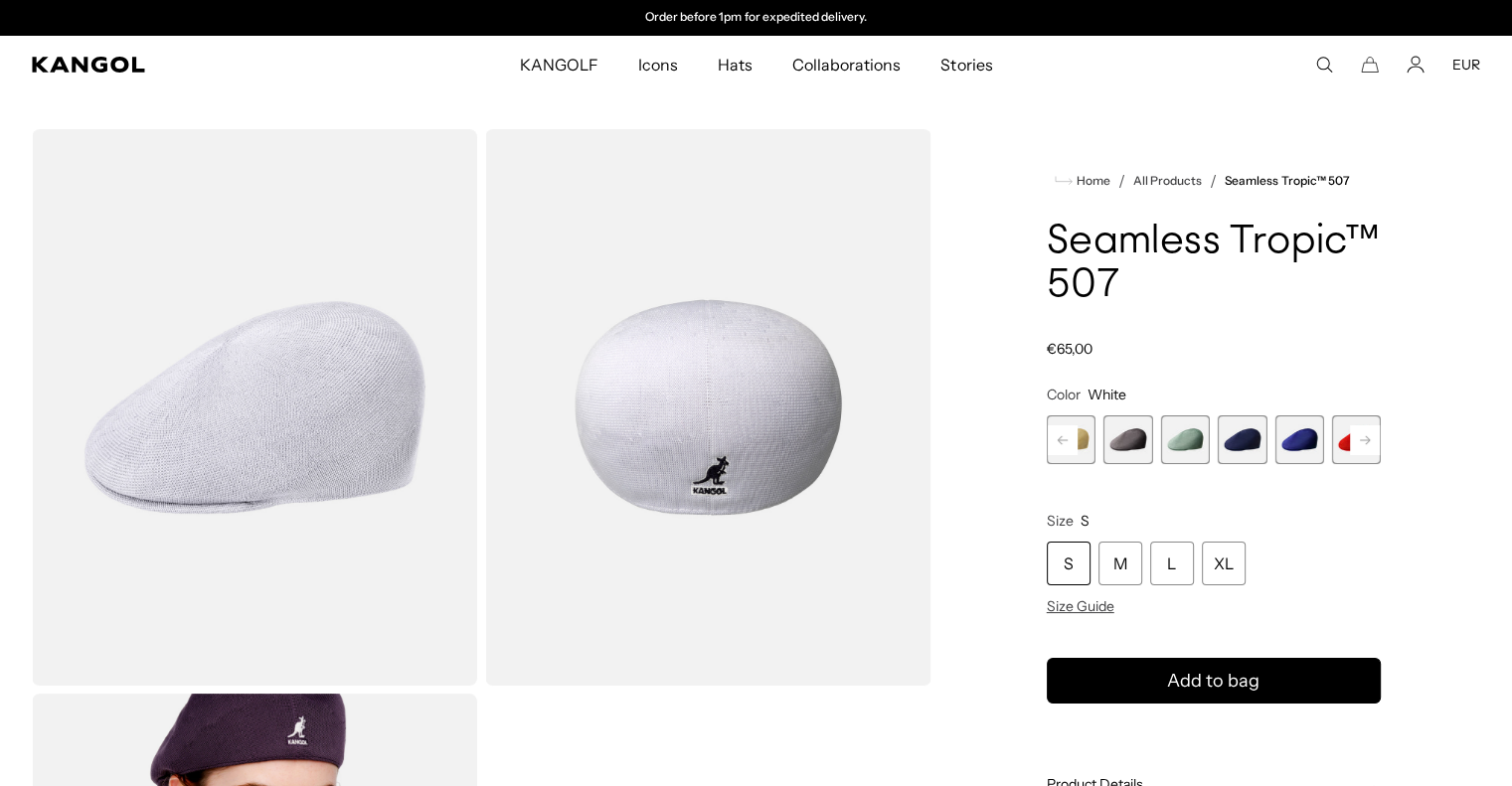 click 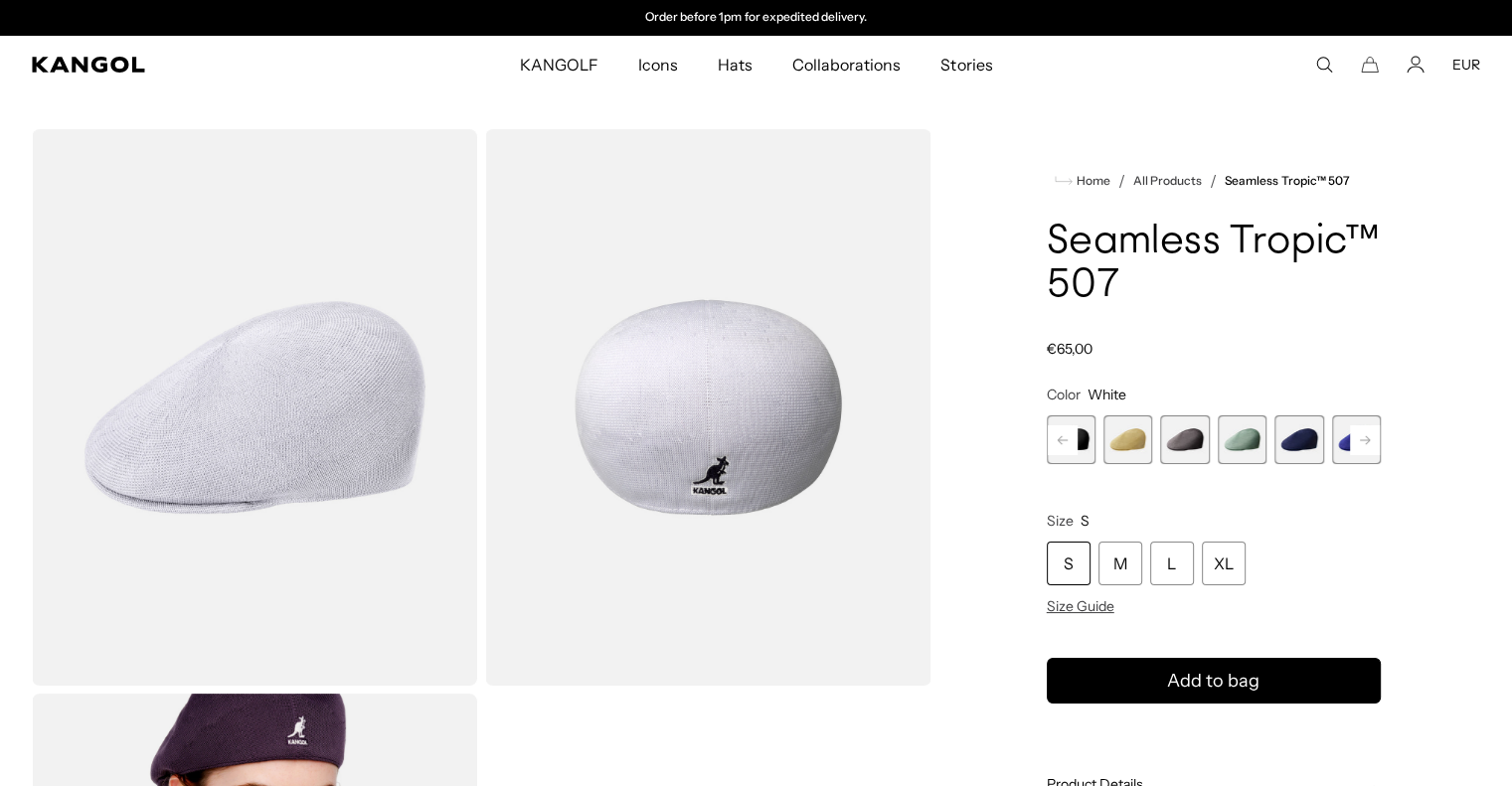 click at bounding box center (1127, 439) 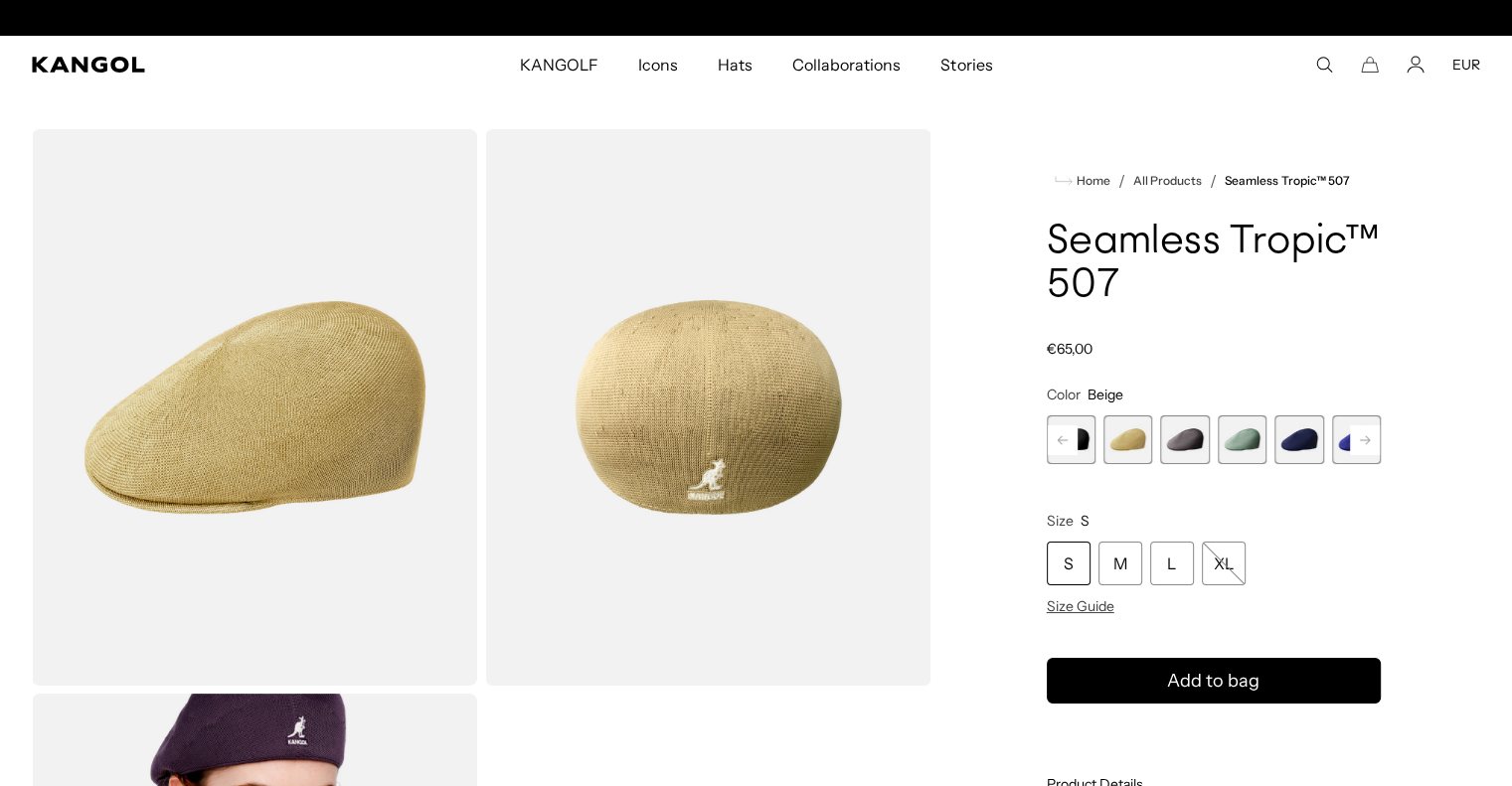 scroll, scrollTop: 0, scrollLeft: 410, axis: horizontal 